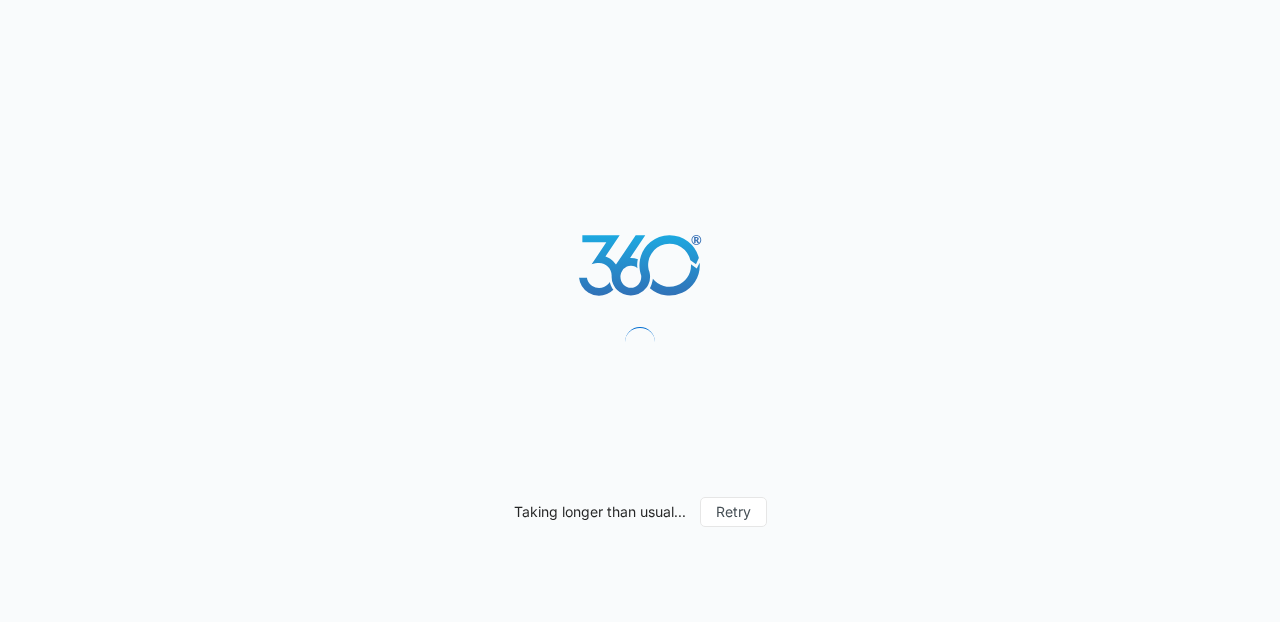 scroll, scrollTop: 0, scrollLeft: 0, axis: both 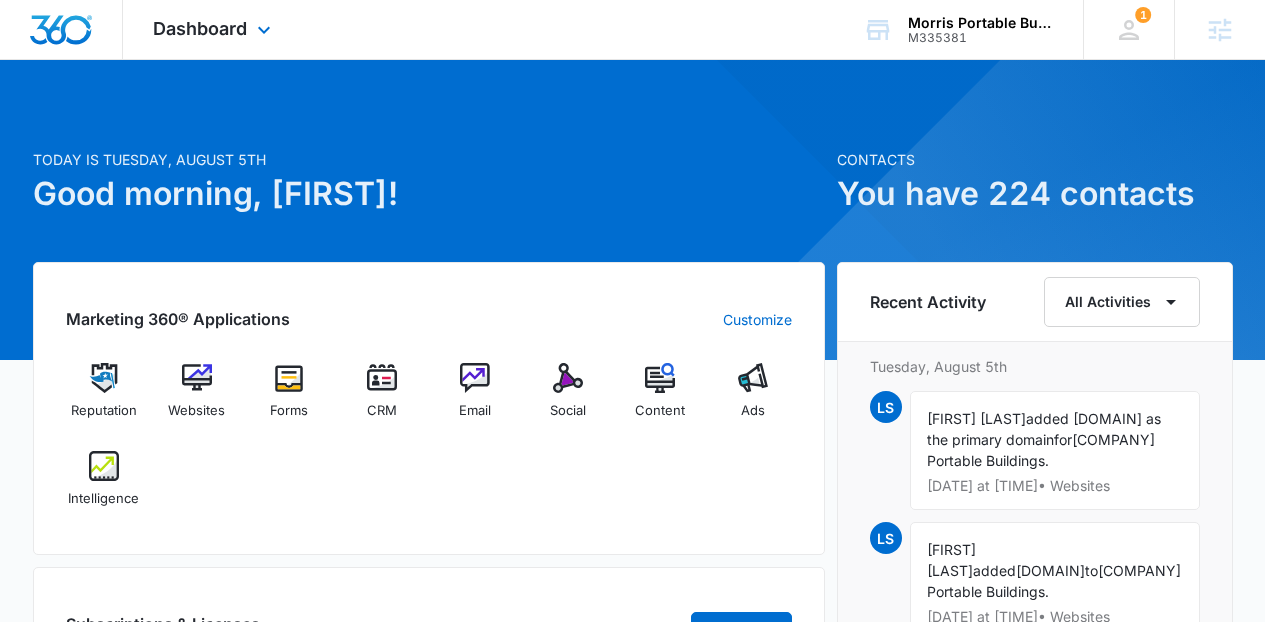 click on "Dashboard Apps Reputation Websites Forms CRM Email Social Content Ads Intelligence Files Brand Settings" at bounding box center [214, 29] 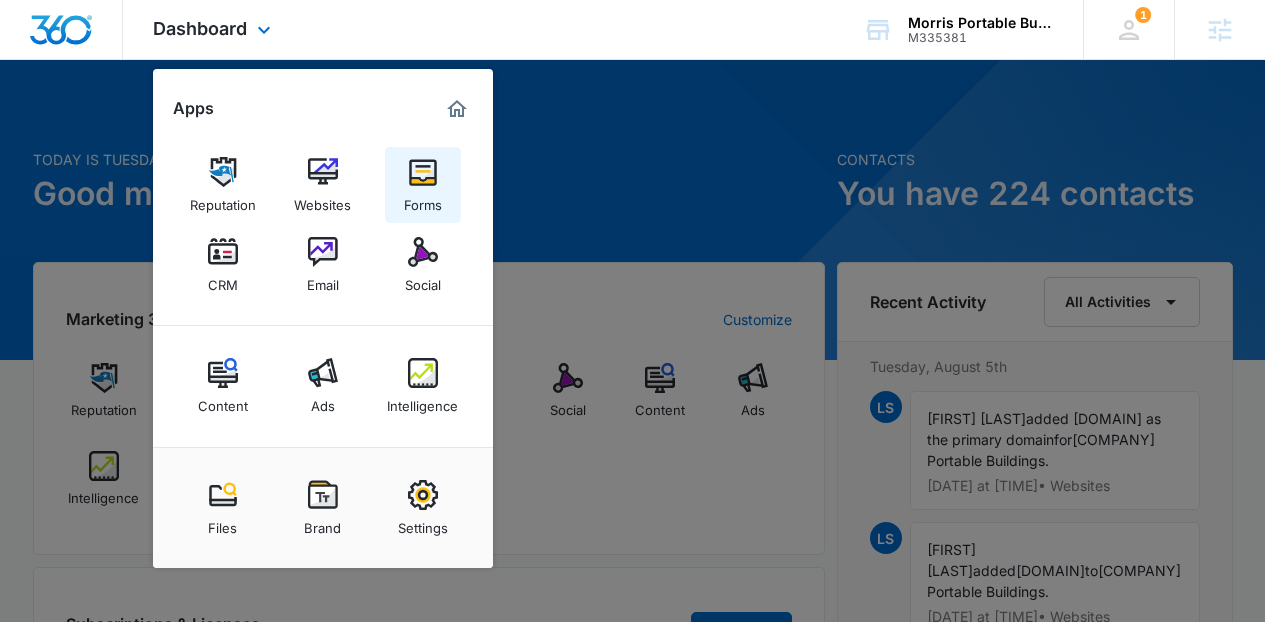 click on "Forms" at bounding box center [423, 200] 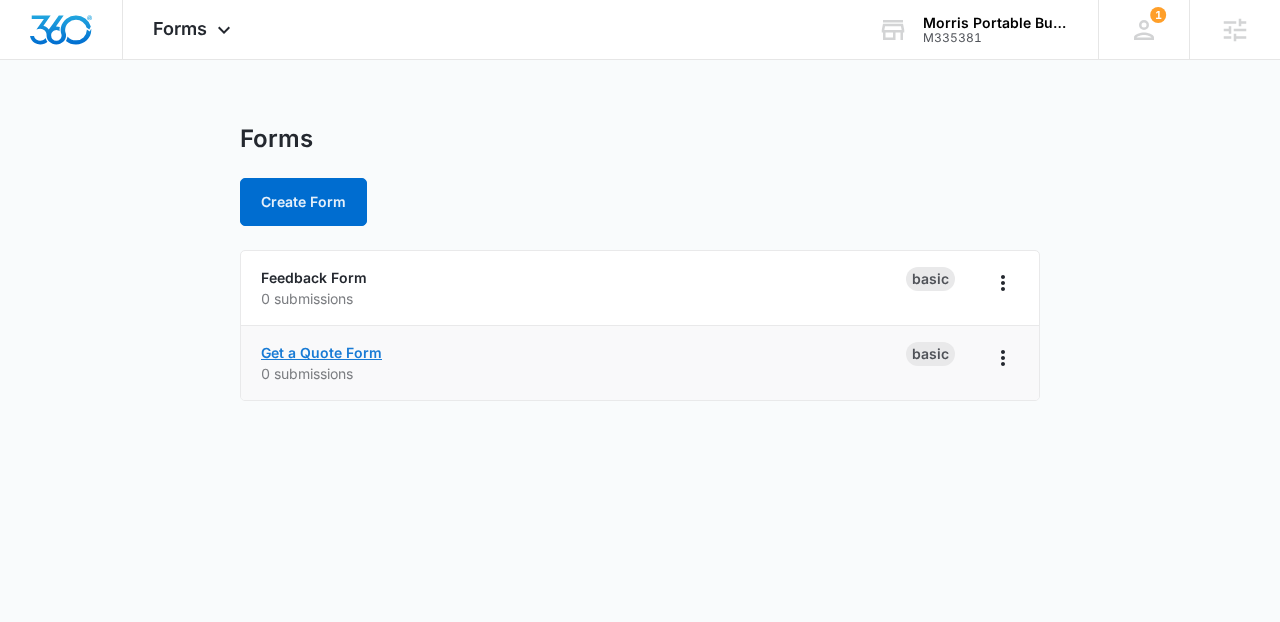 click on "Get a Quote Form" at bounding box center (321, 352) 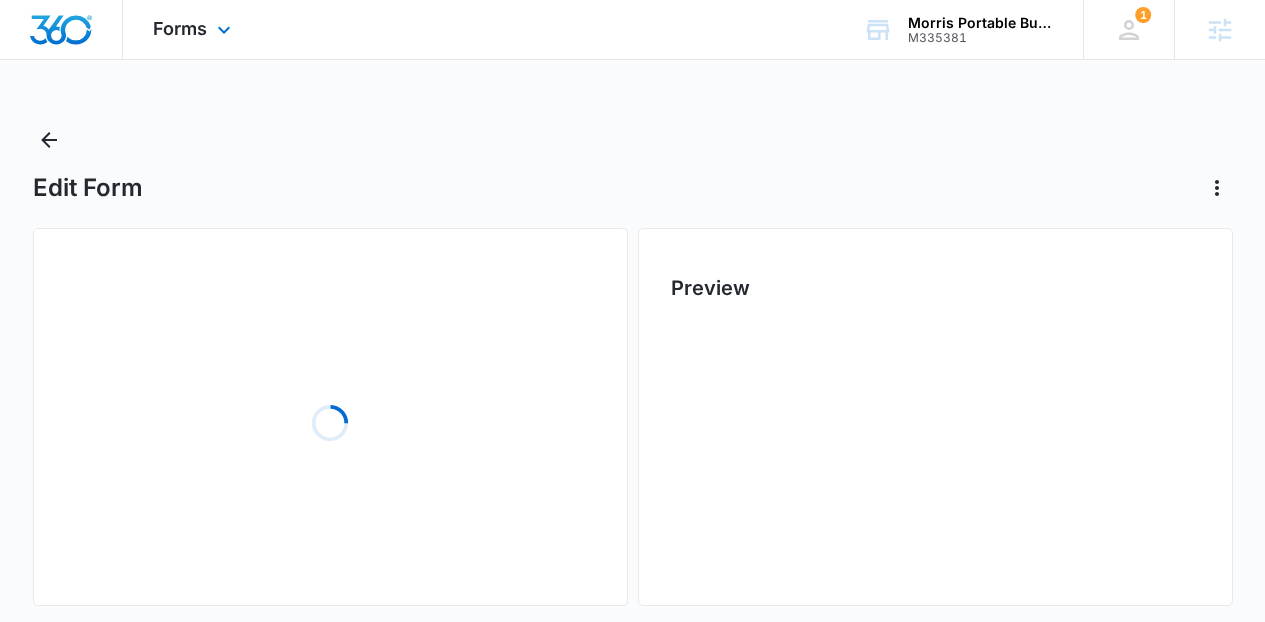 scroll, scrollTop: 0, scrollLeft: 0, axis: both 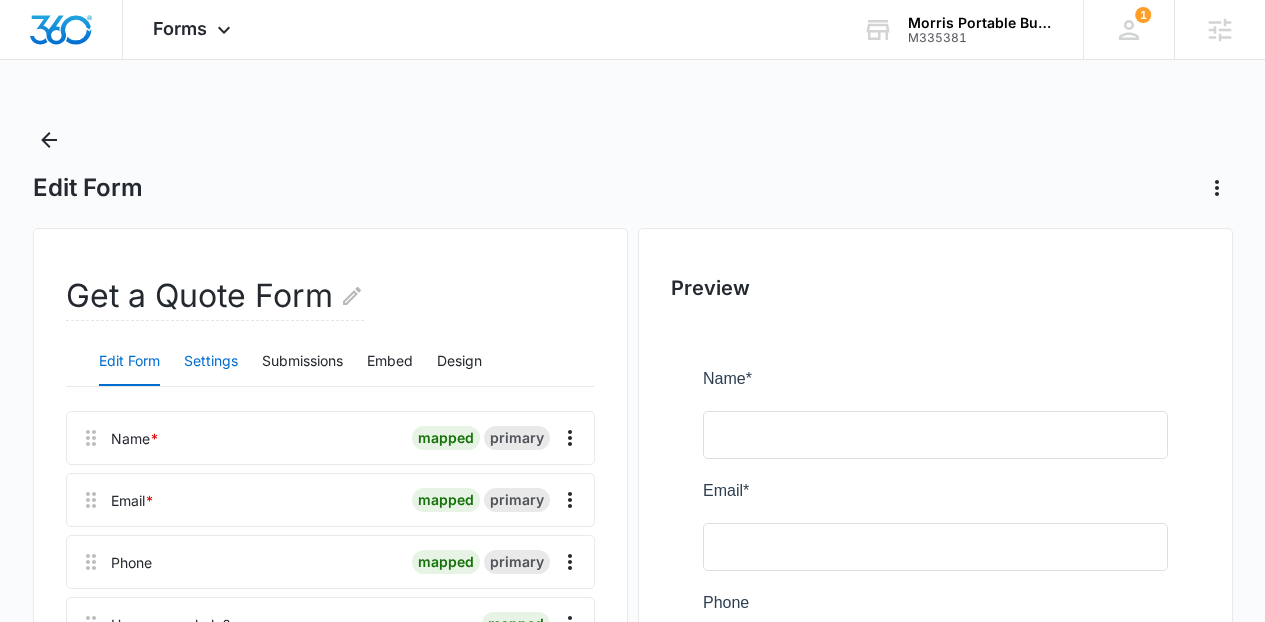 click on "Settings" at bounding box center (211, 362) 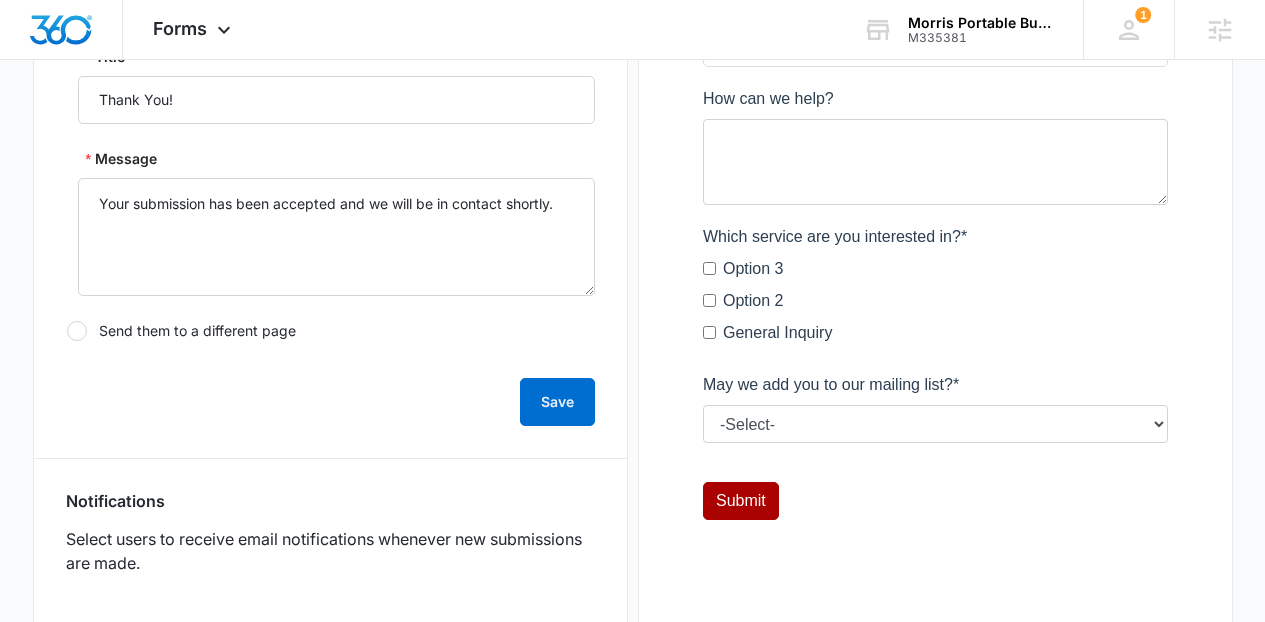 scroll, scrollTop: 614, scrollLeft: 0, axis: vertical 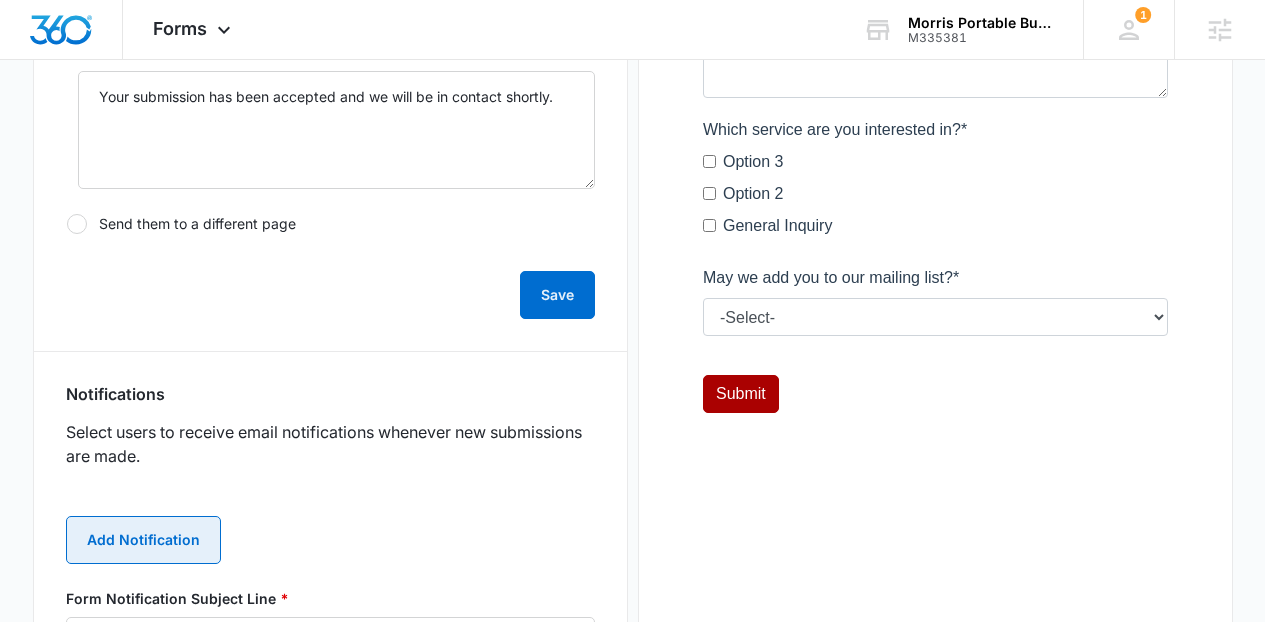 click on "Add Notification" at bounding box center [143, 540] 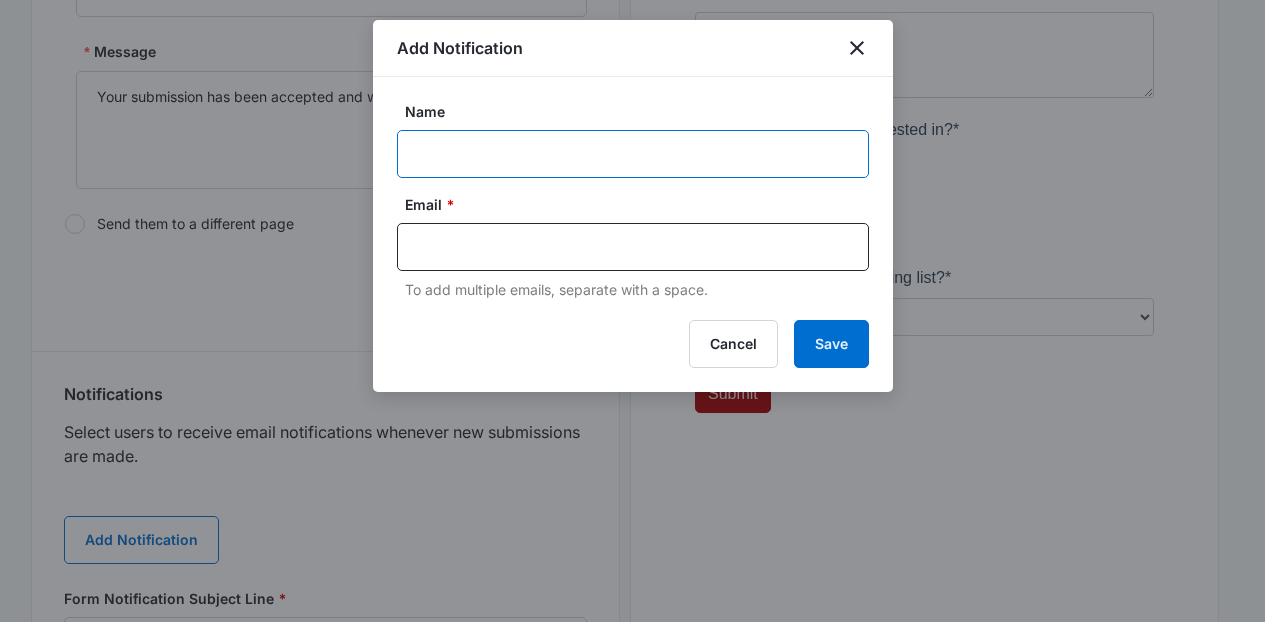 click on "Name" at bounding box center [633, 154] 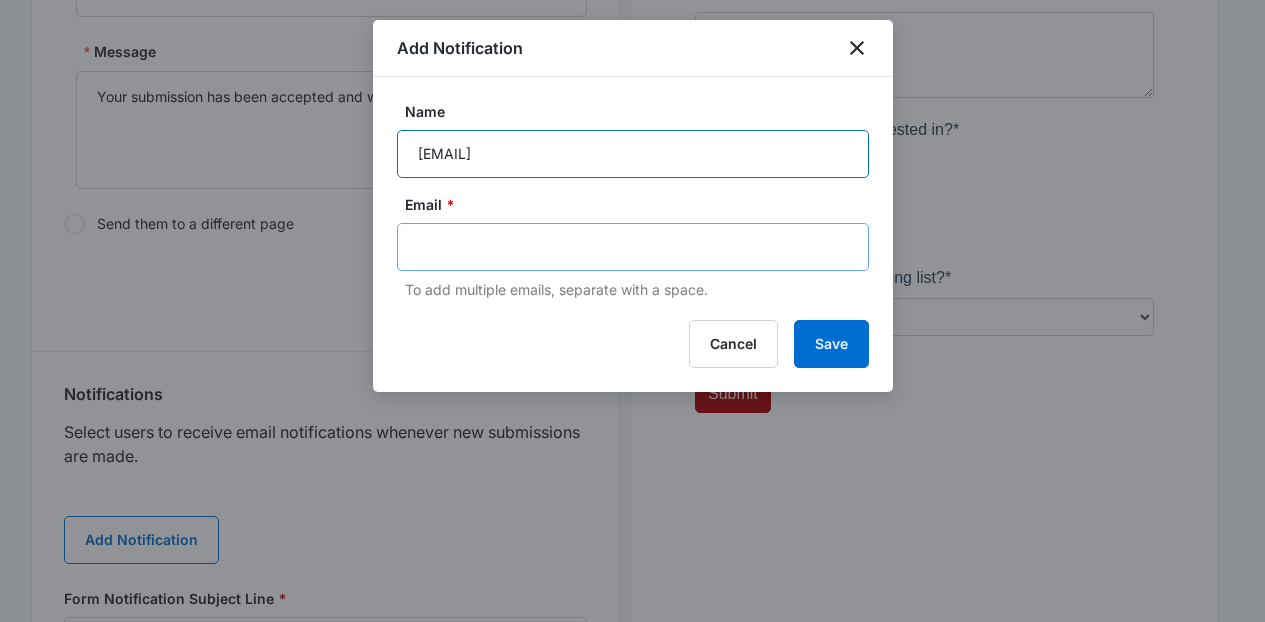 type on "morrisportablebuildings@gmail.com" 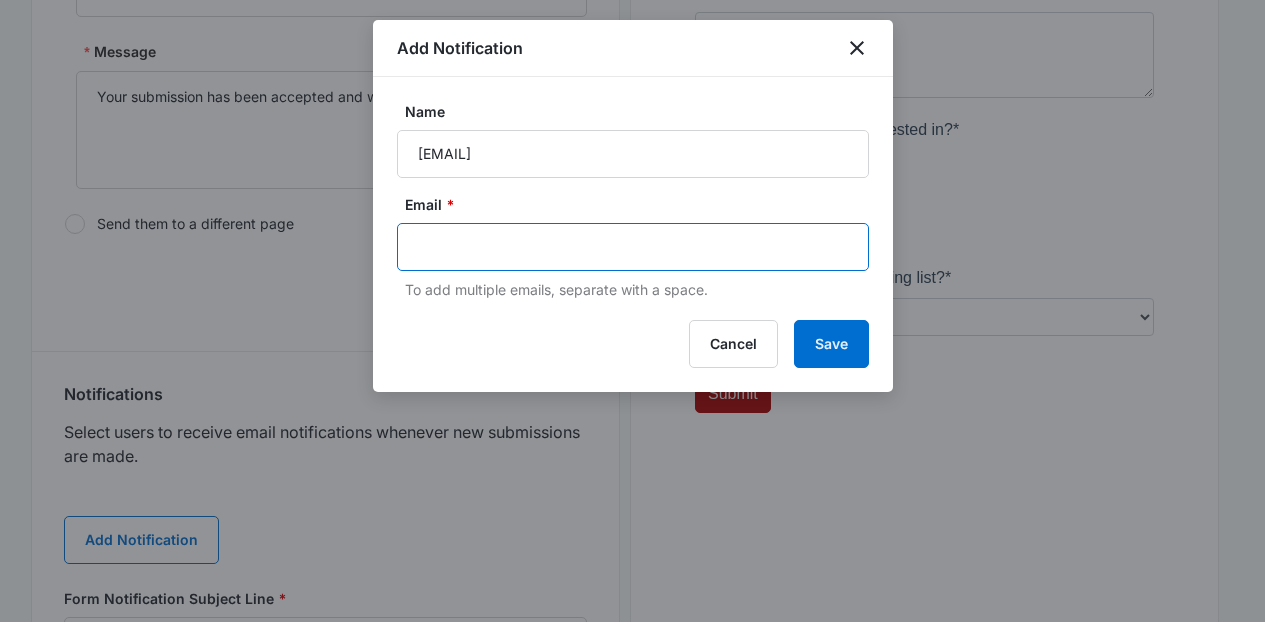 click at bounding box center (635, 247) 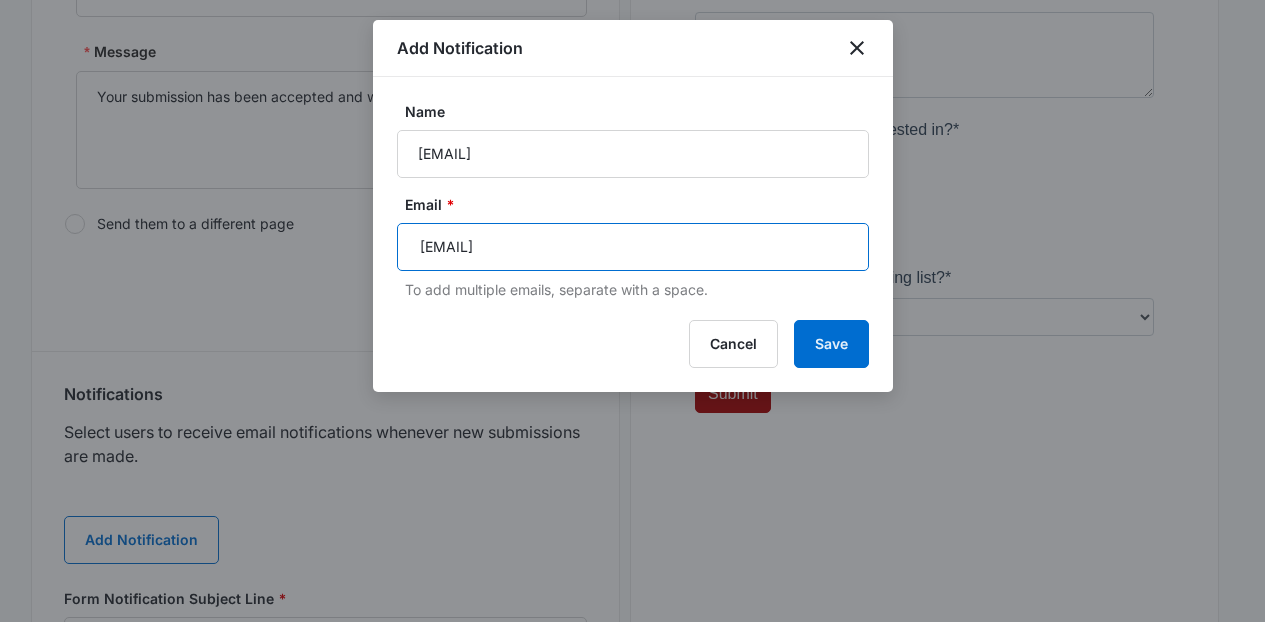 type on "morrisportablebuildings@gmail.com" 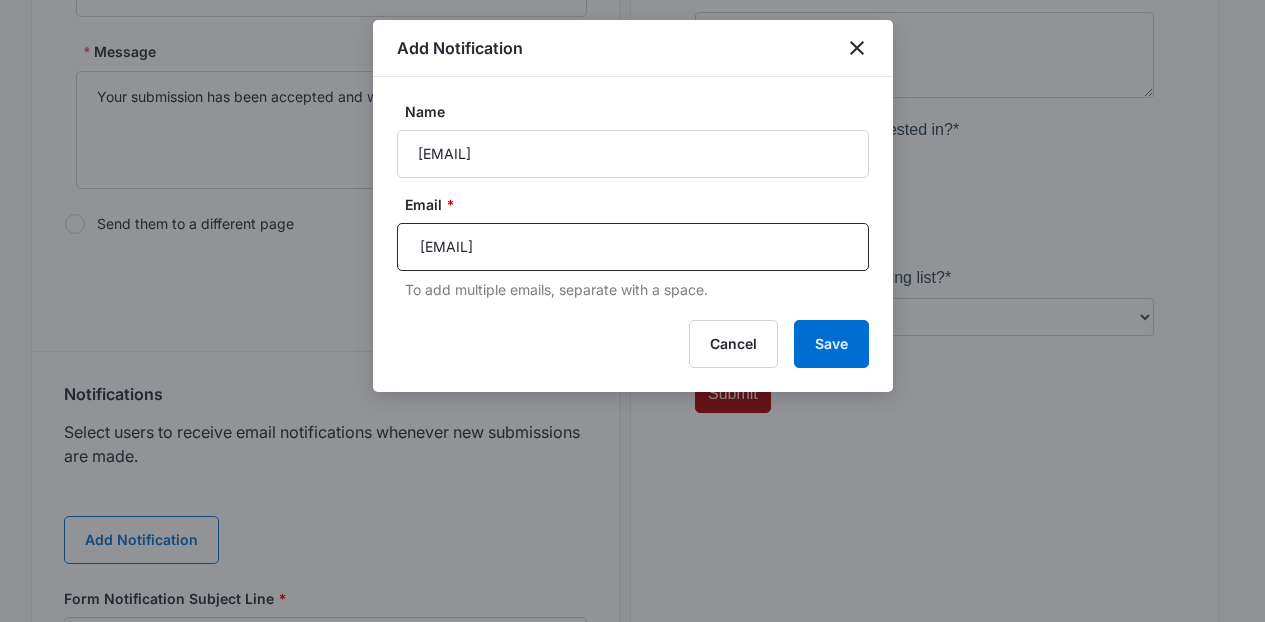 click on "Cancel Save" at bounding box center [633, 344] 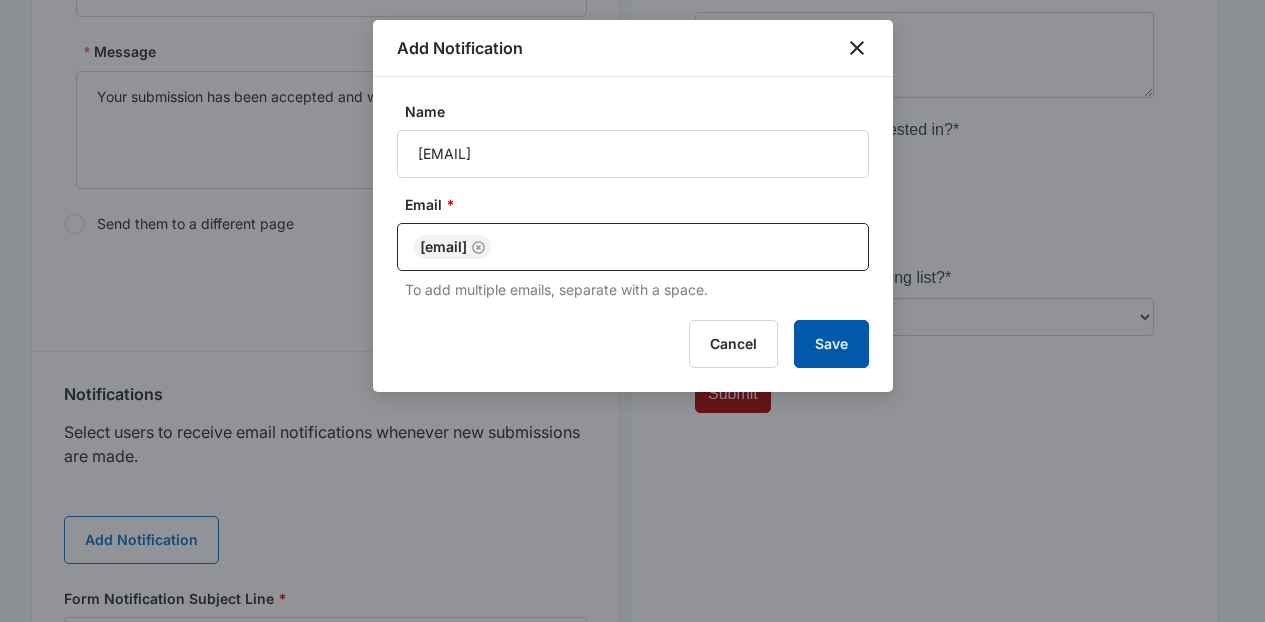 click on "Save" at bounding box center (831, 344) 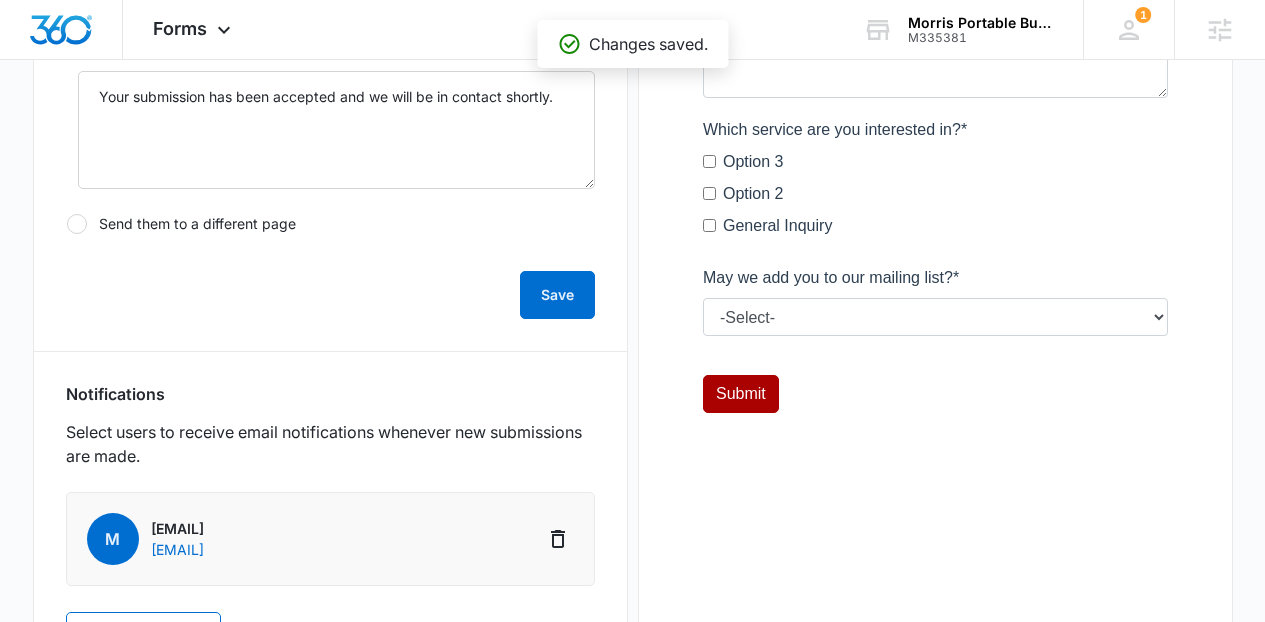 scroll, scrollTop: 761, scrollLeft: 0, axis: vertical 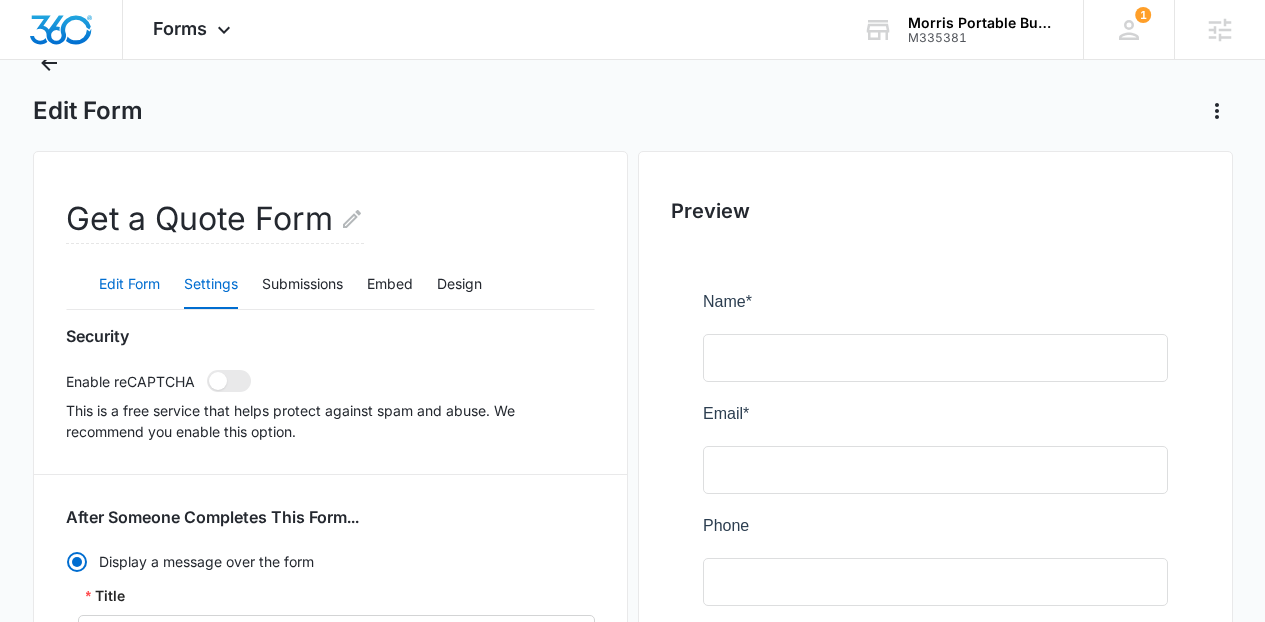 click on "Edit Form" at bounding box center (129, 285) 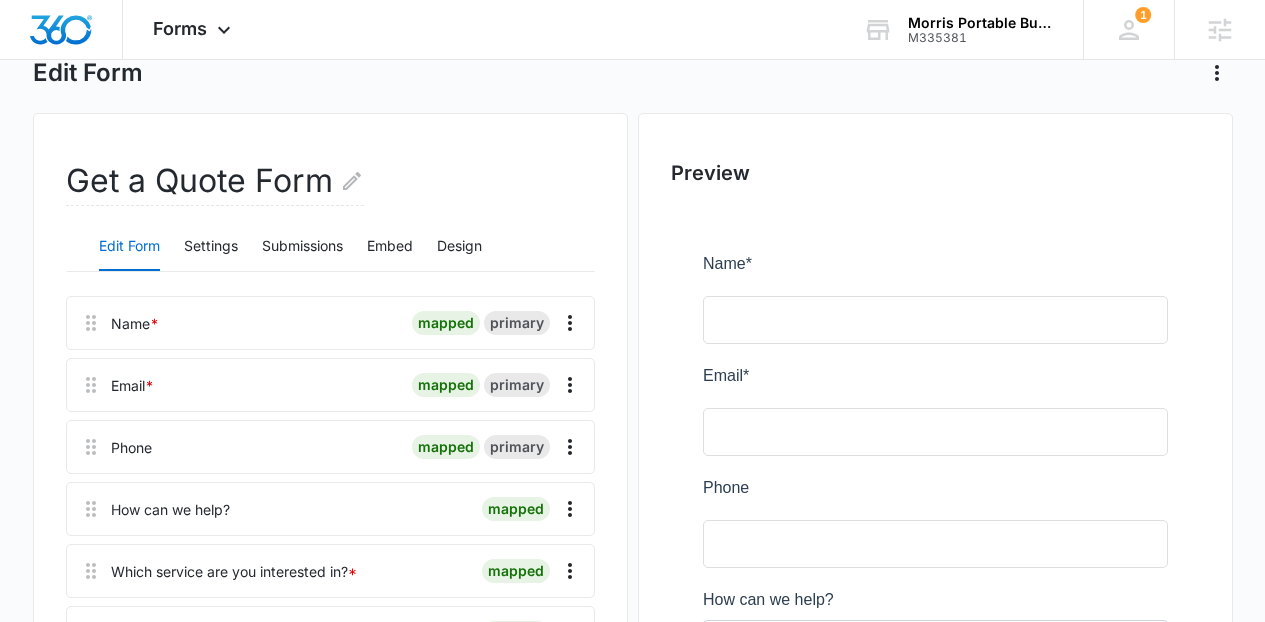 scroll, scrollTop: 117, scrollLeft: 0, axis: vertical 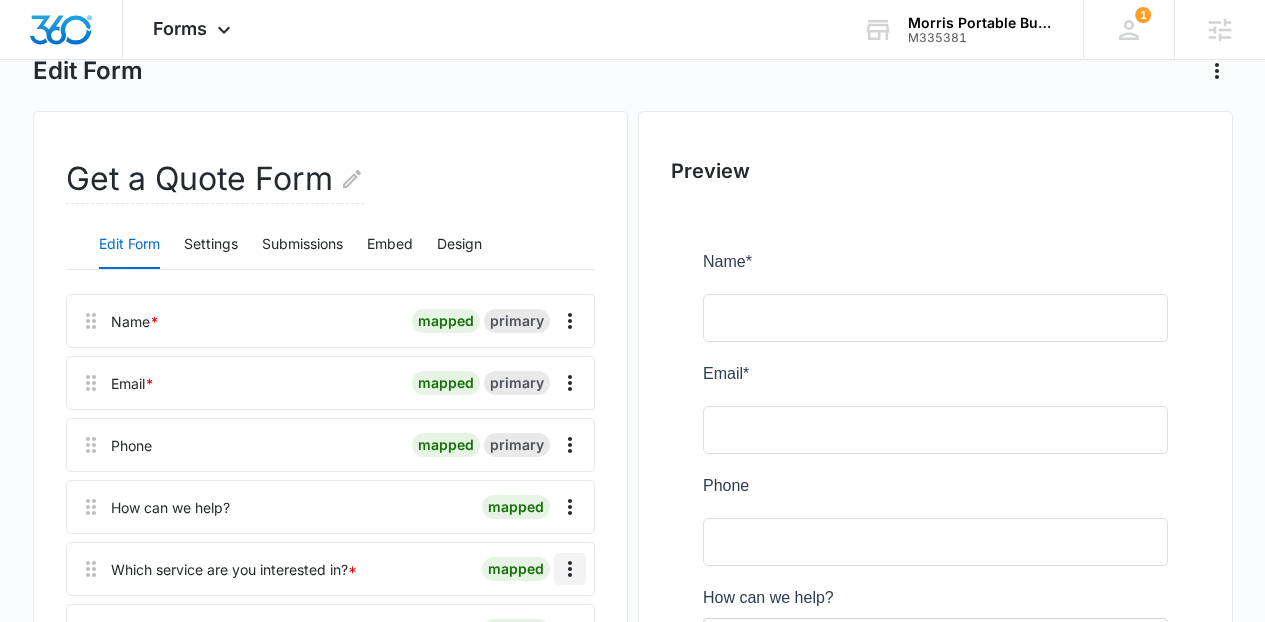 click 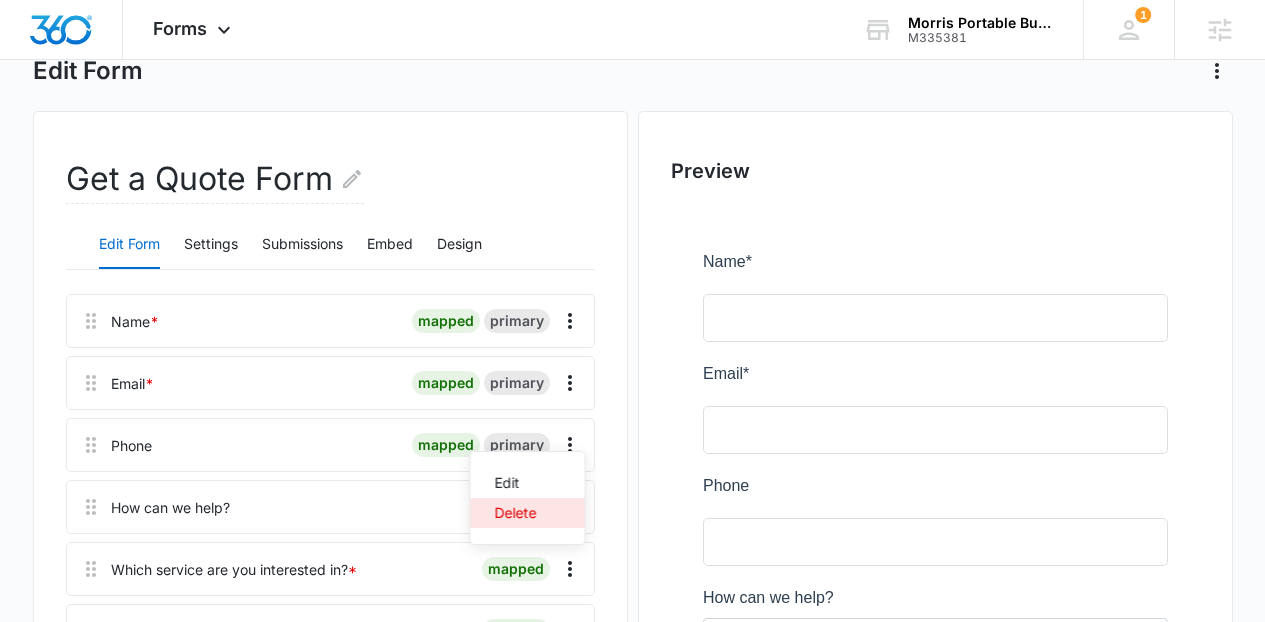 click on "Delete" at bounding box center [528, 513] 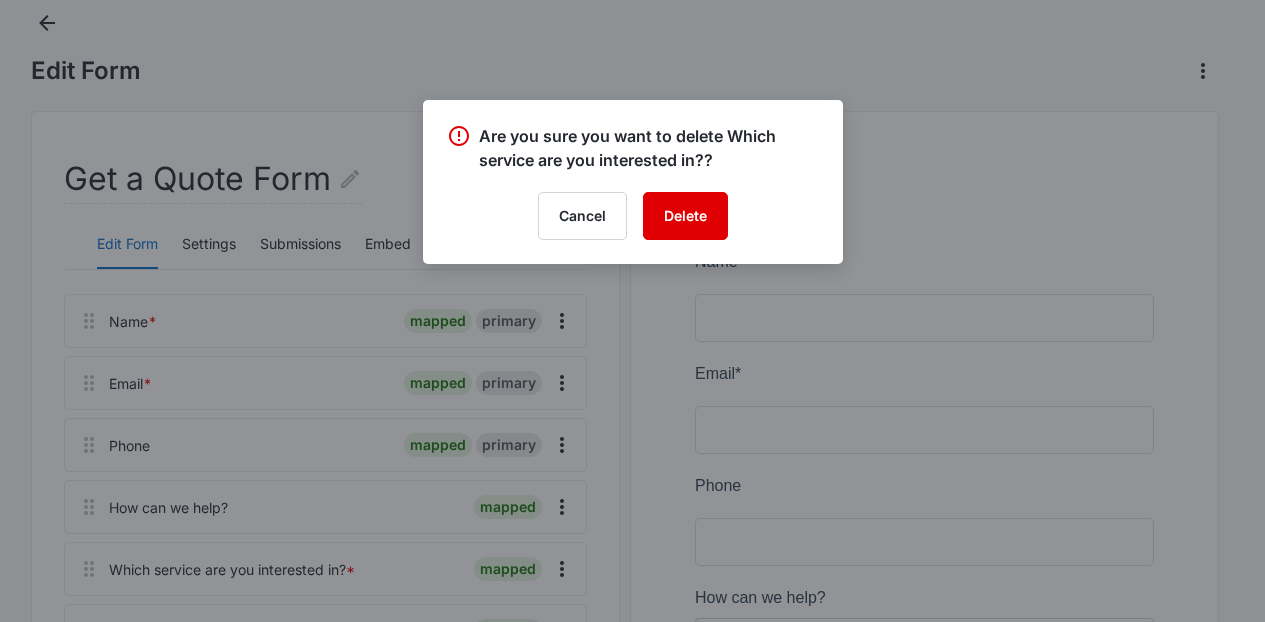 click on "Delete" at bounding box center (685, 216) 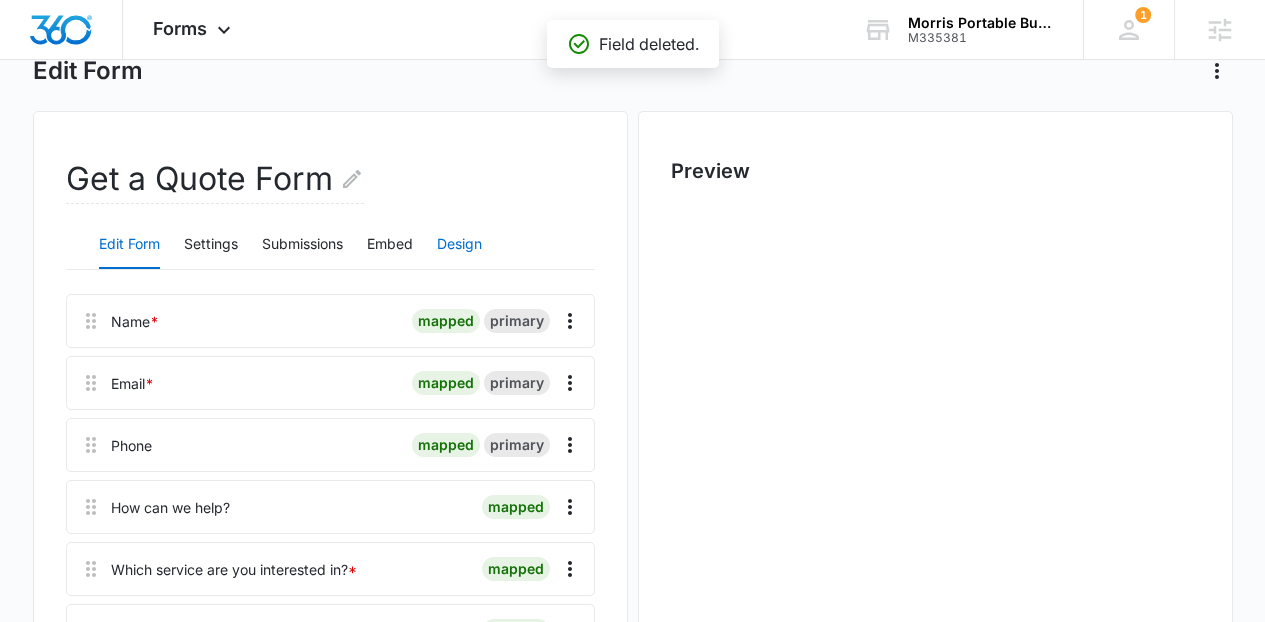 scroll, scrollTop: 0, scrollLeft: 0, axis: both 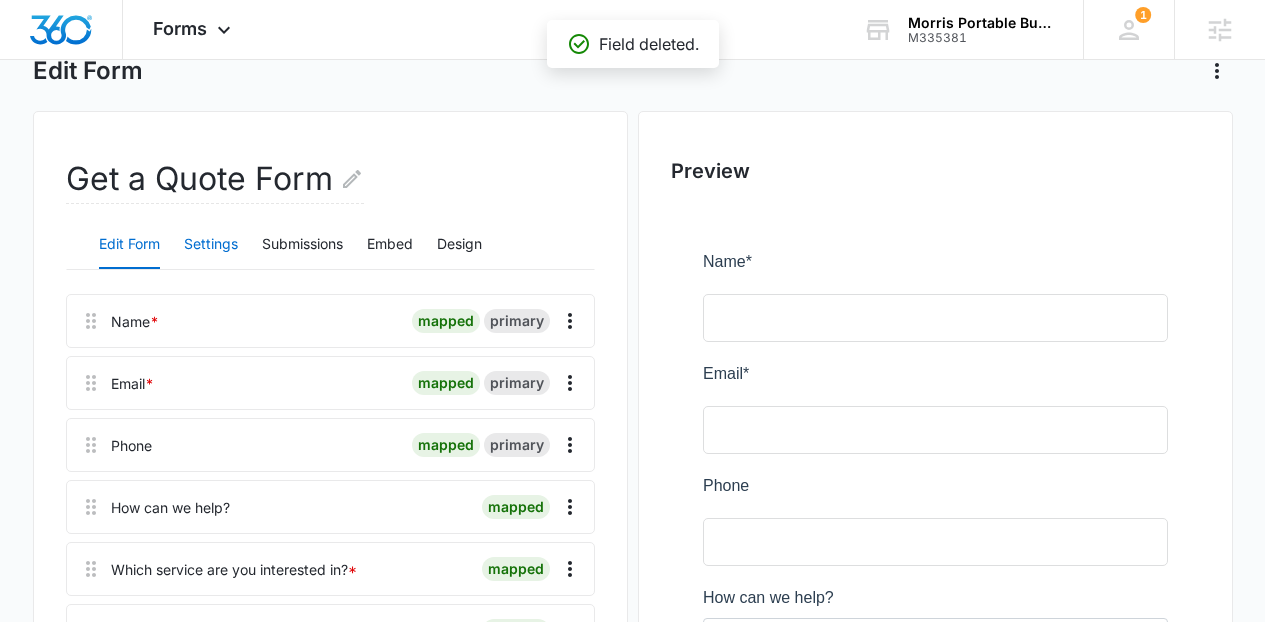 click on "Settings" at bounding box center [211, 245] 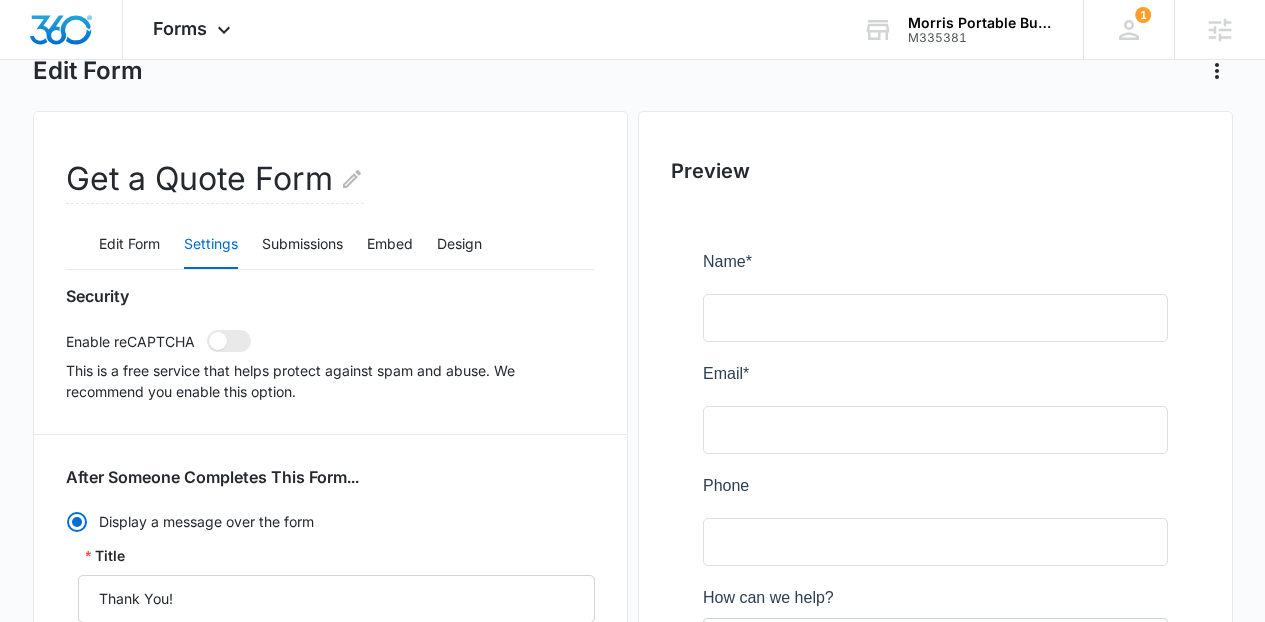 scroll, scrollTop: 632, scrollLeft: 0, axis: vertical 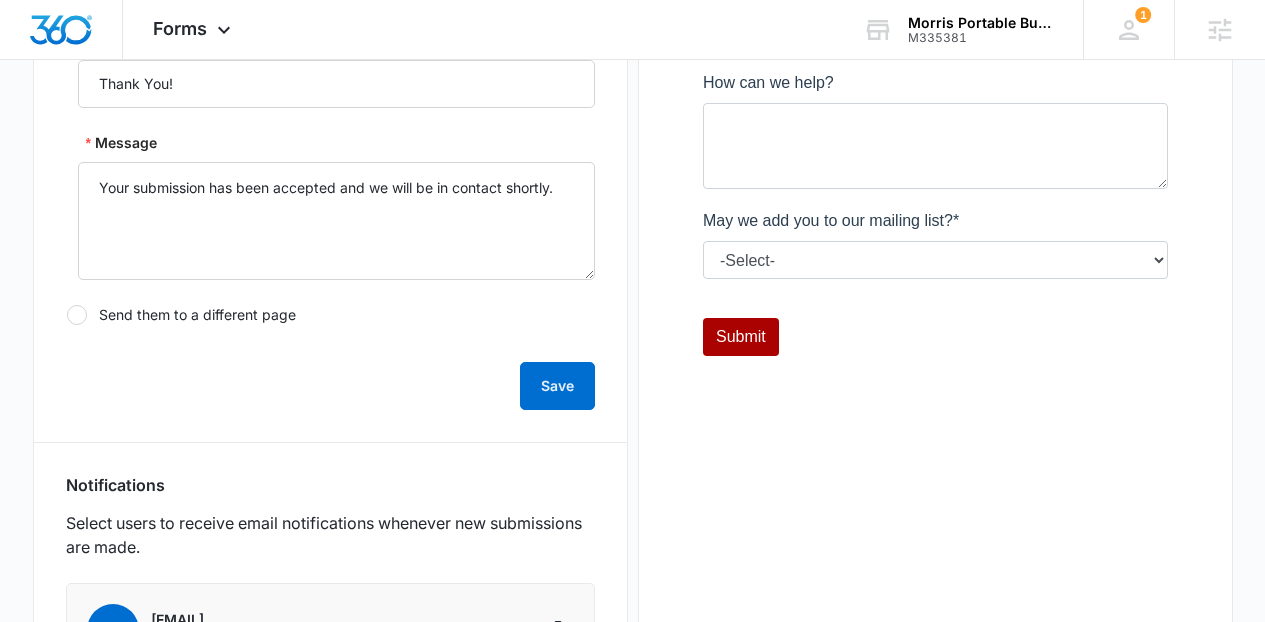 click on "Edit Form Get a Quote Form   Edit Form Settings Submissions Embed Design Security Enable reCAPTCHA This is a free service that helps protect against spam and abuse. We recommend you enable this option. After Someone Completes This Form... Display a message over the form Title Thank You! Message Your submission has been accepted and we will be in contact shortly. Send them to a different page Page URL Save Notifications Select users to receive email notifications whenever new submissions are made. m morrisportablebuildings@gmail.com morrisportablebuildings@gmail.com Add Notification Form Notification Subject Line * Someone has just submitted your :formName form! Save Submission Rules Submission rules determine how new leads or contacts are added to the CRM after form submission. Manage them here or visit the CRM Leads Inbox for further customization. Submission Rules Leads Inbox Preview" at bounding box center [632, 366] 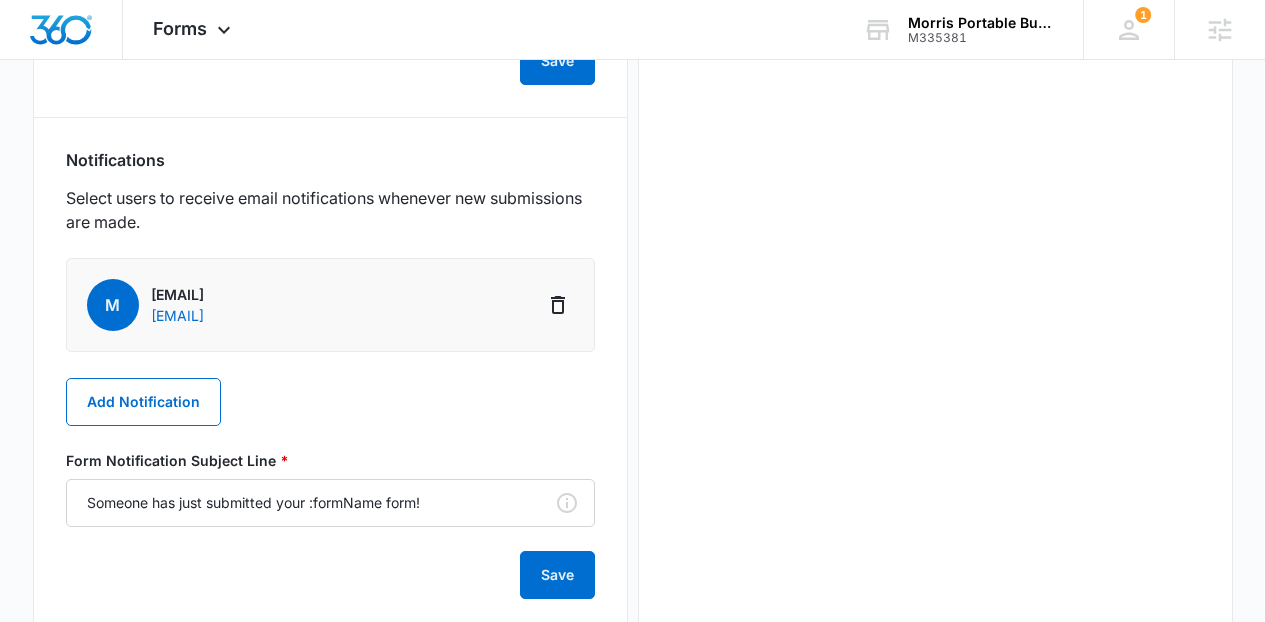 scroll, scrollTop: 999, scrollLeft: 0, axis: vertical 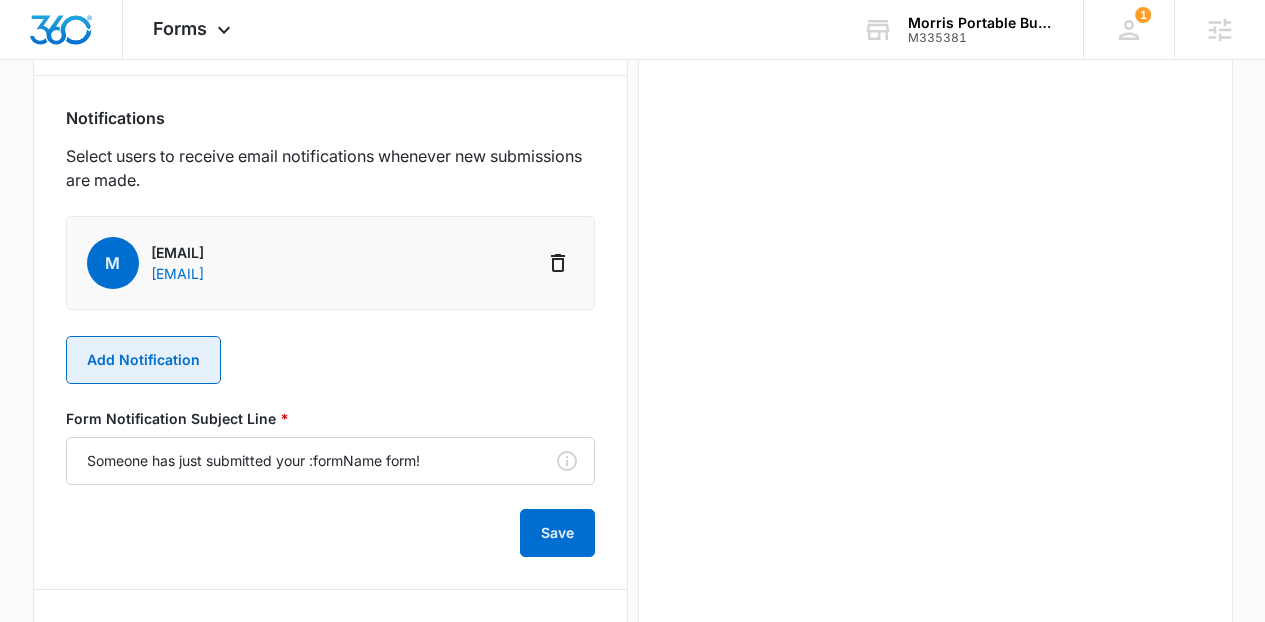 click on "Add Notification" at bounding box center (143, 360) 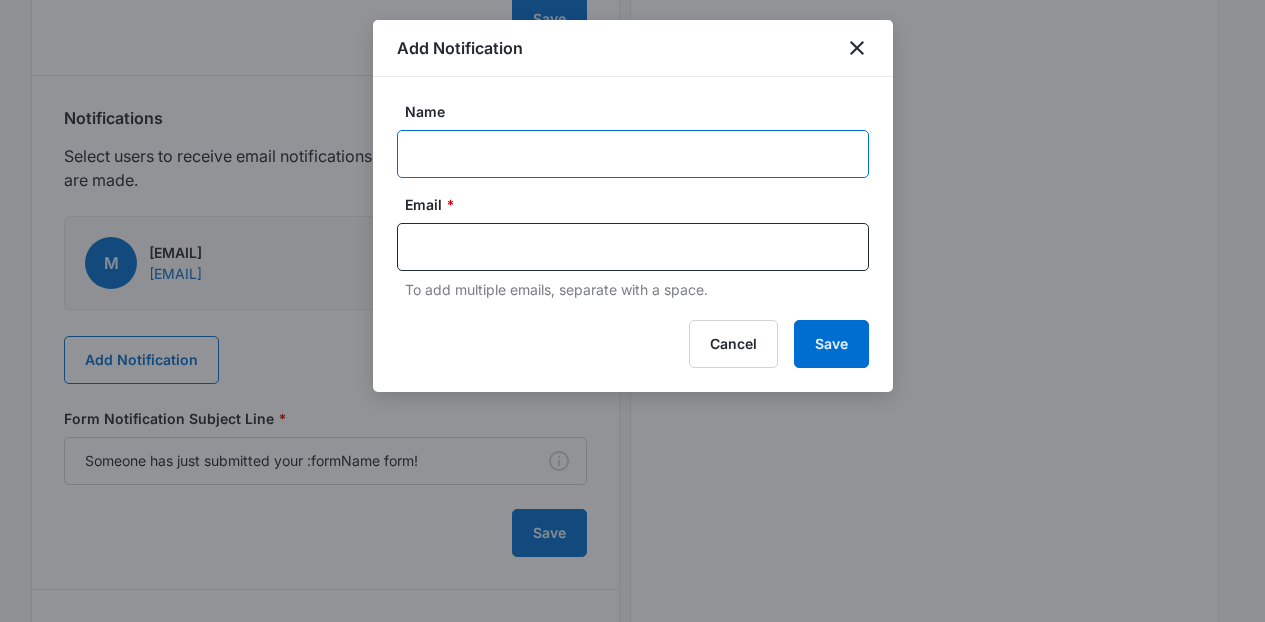 click on "Name" at bounding box center (633, 154) 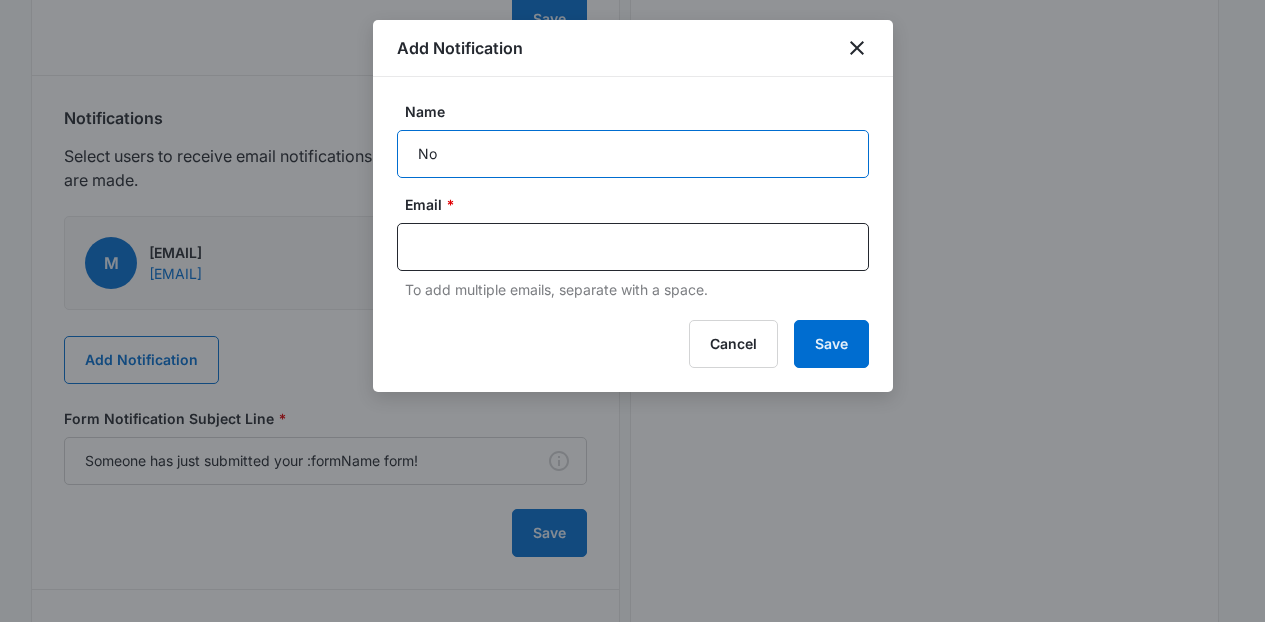 type on "N" 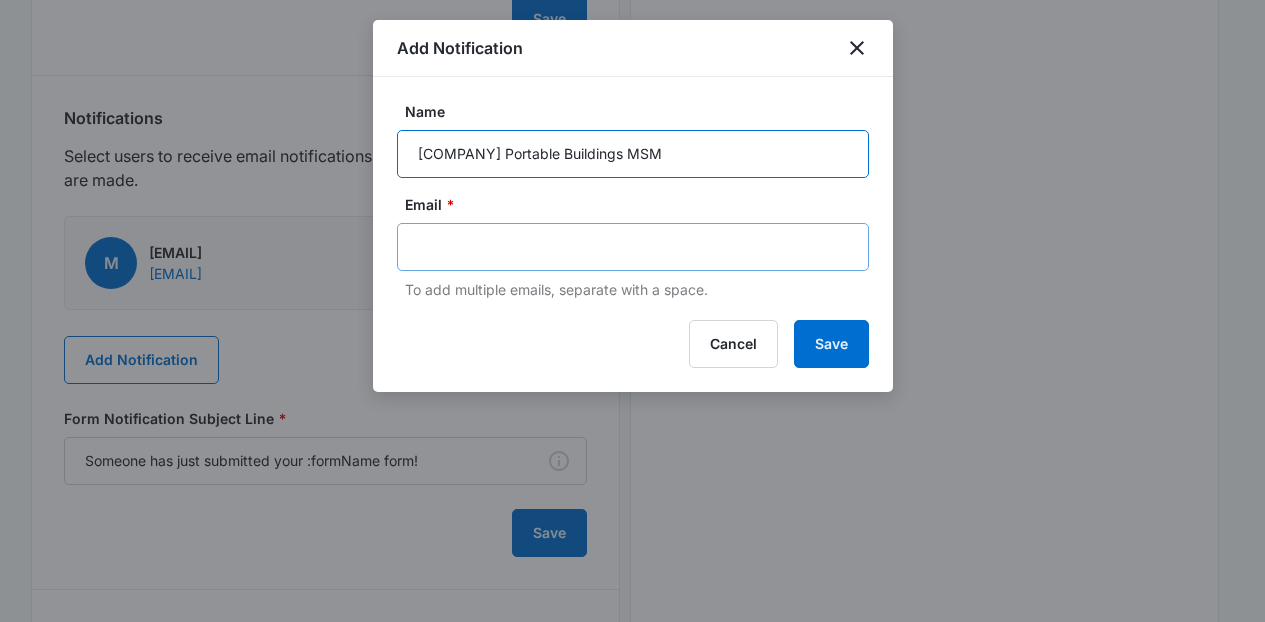type on "Morris Portable Buildings MSM" 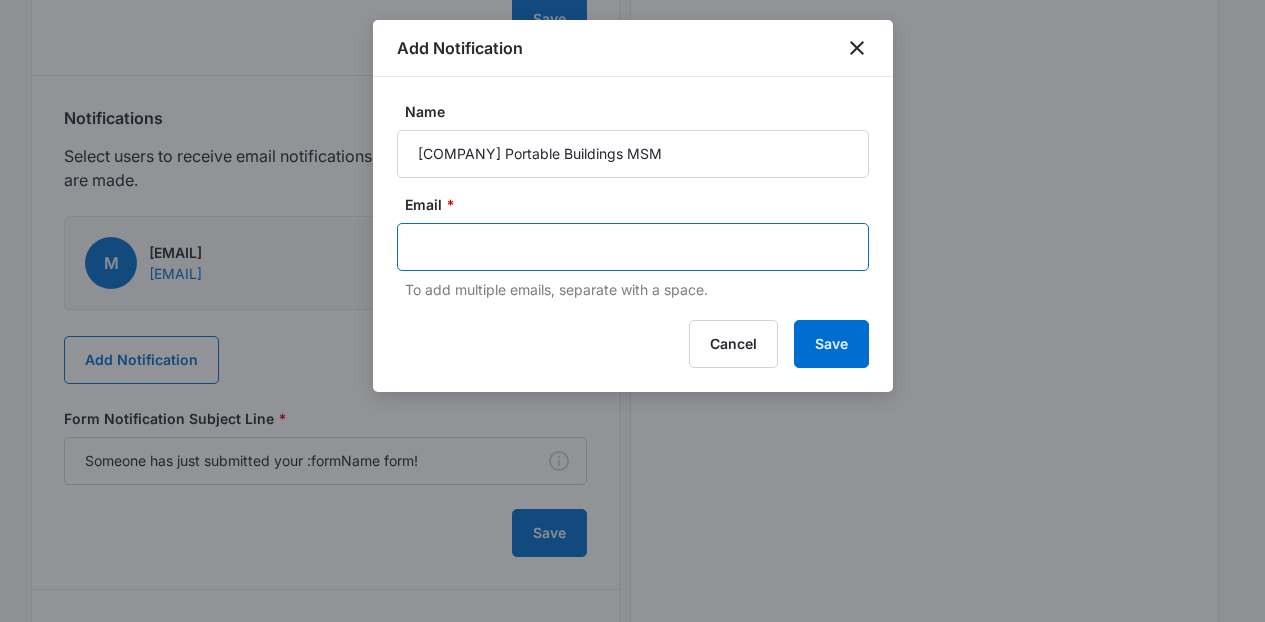 click at bounding box center (635, 247) 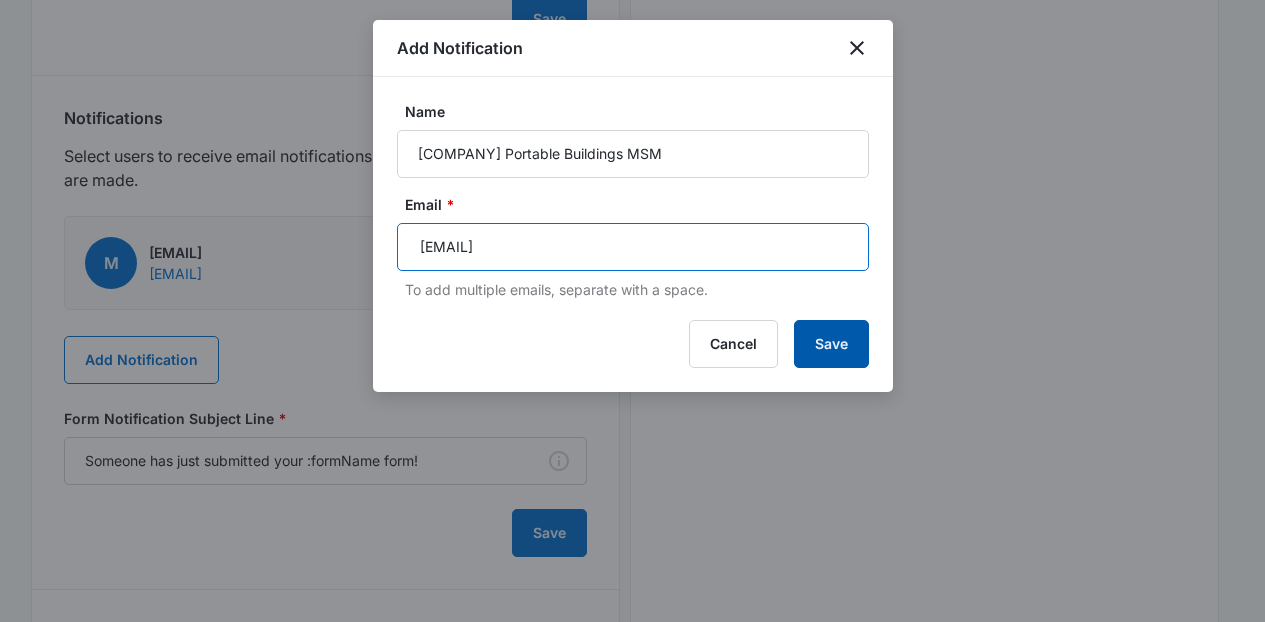 type on "mitchell.dame@madwire.com" 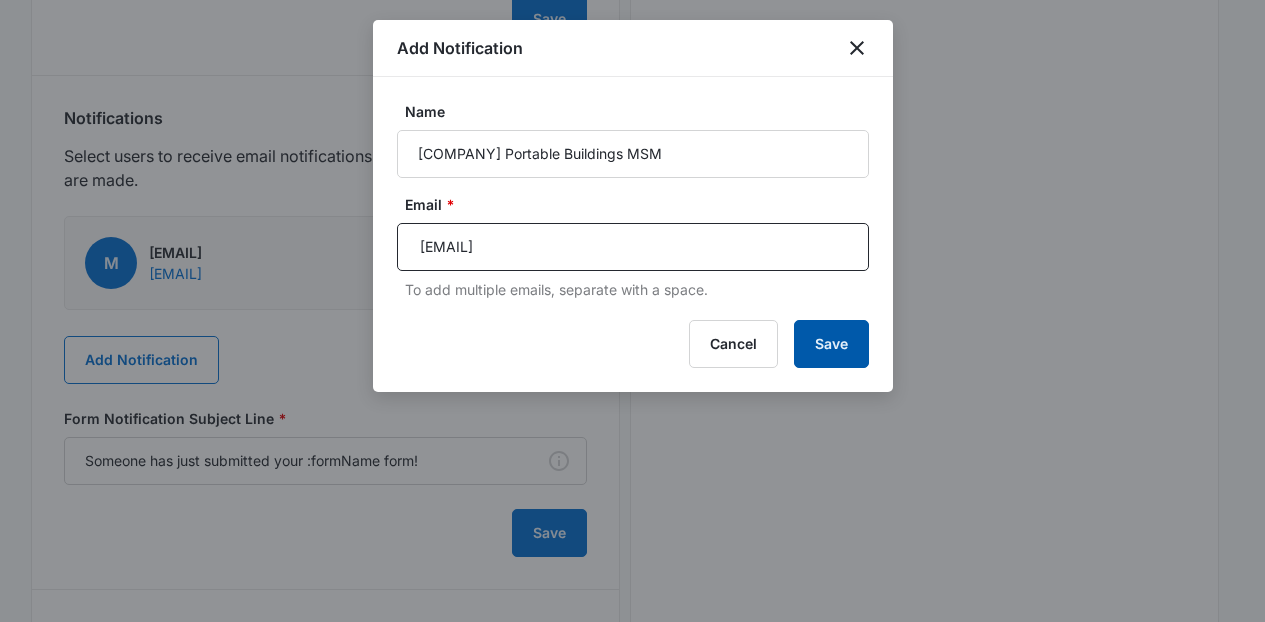 type 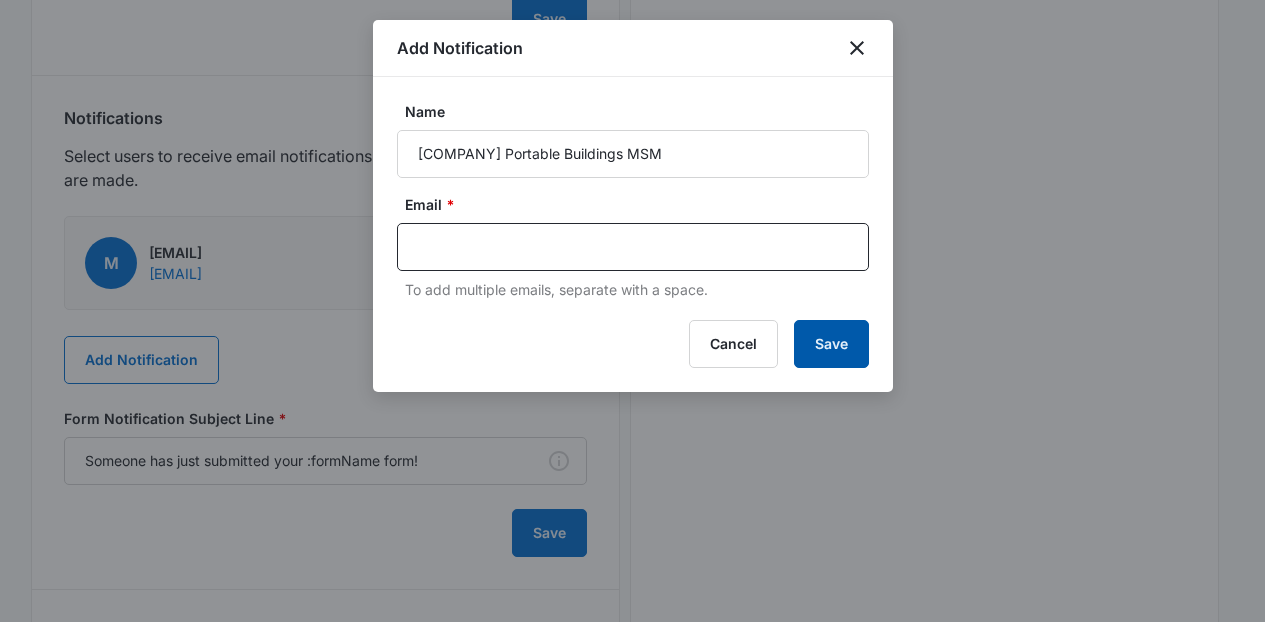 click on "Save" at bounding box center [831, 344] 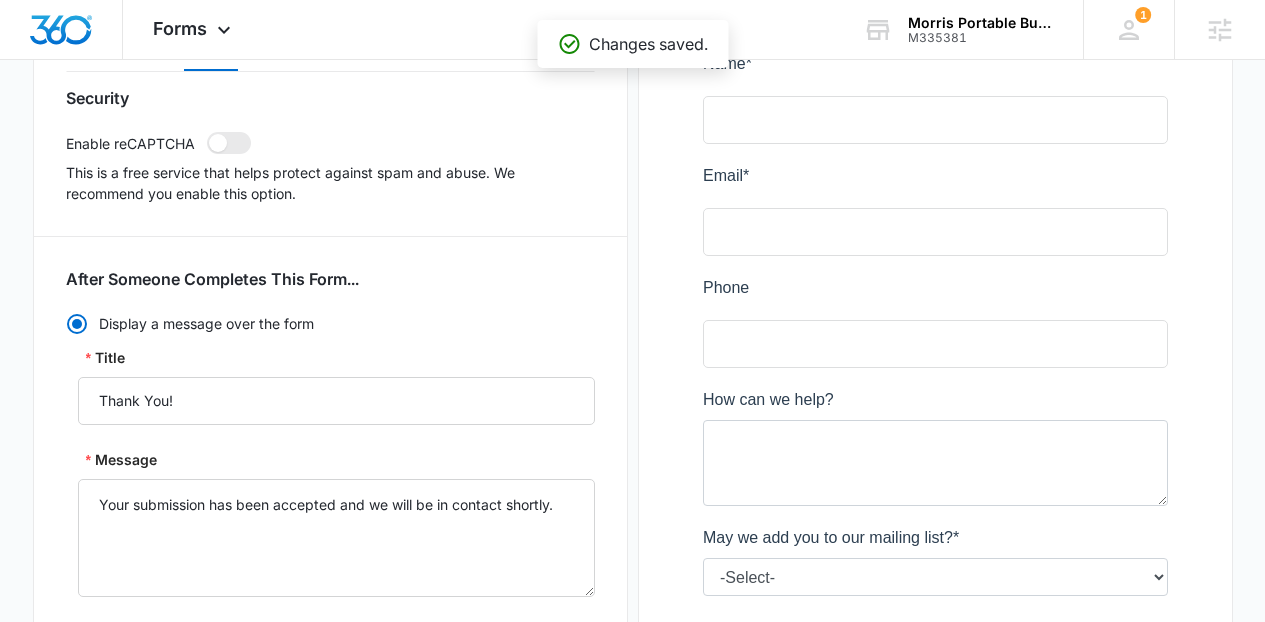 scroll, scrollTop: 307, scrollLeft: 0, axis: vertical 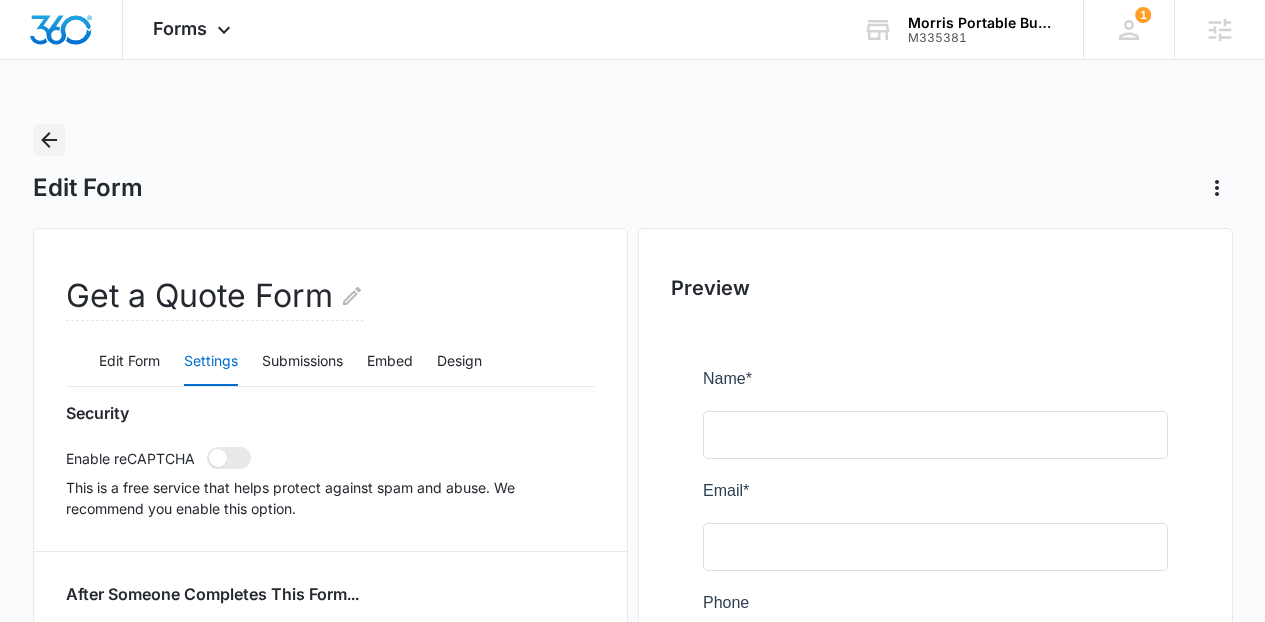 click 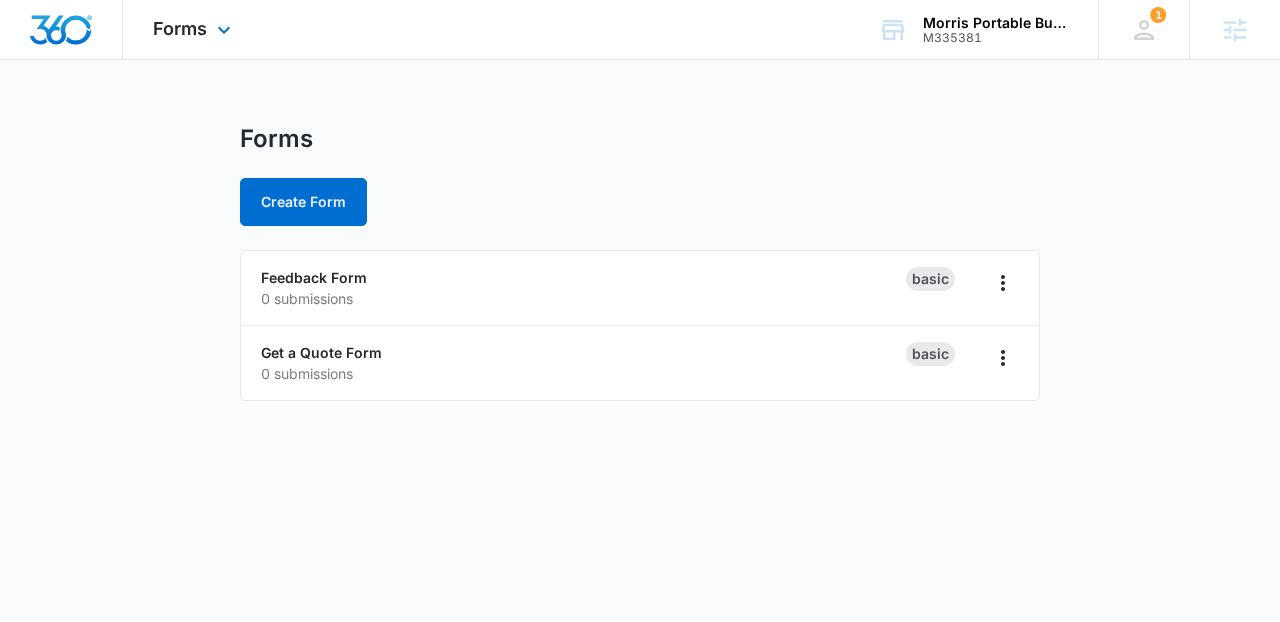 click on "Forms Apps Reputation Websites Forms CRM Email Social Content Ads Intelligence Files Brand Settings" at bounding box center [194, 29] 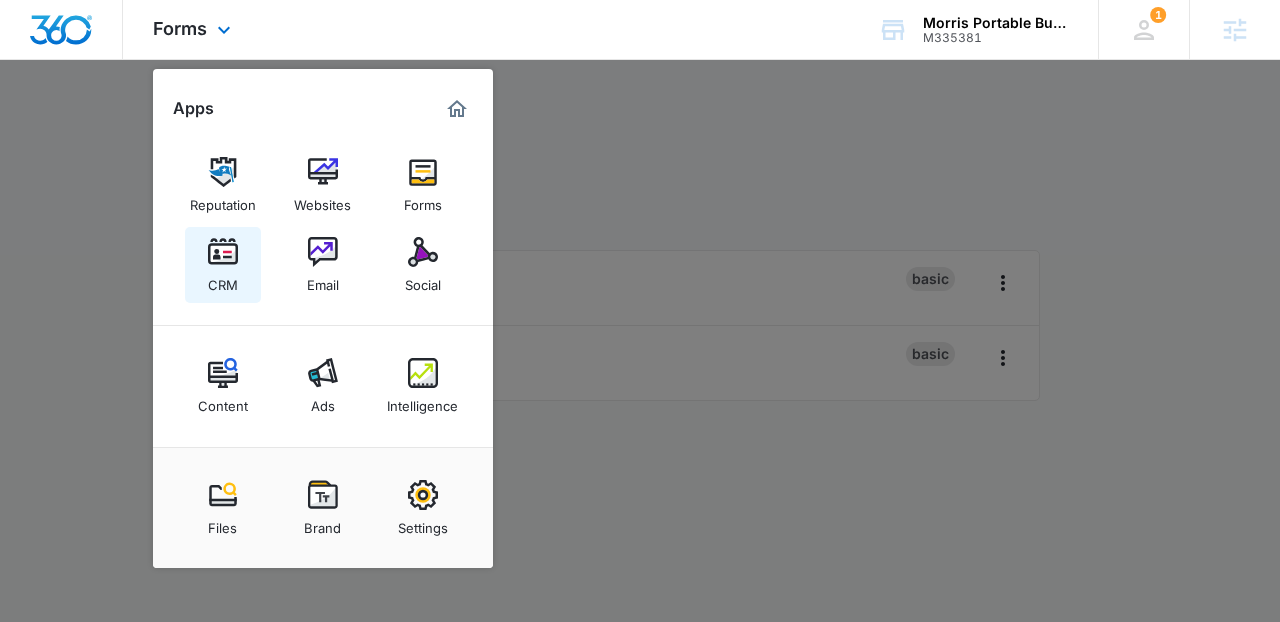 click on "CRM" at bounding box center [223, 280] 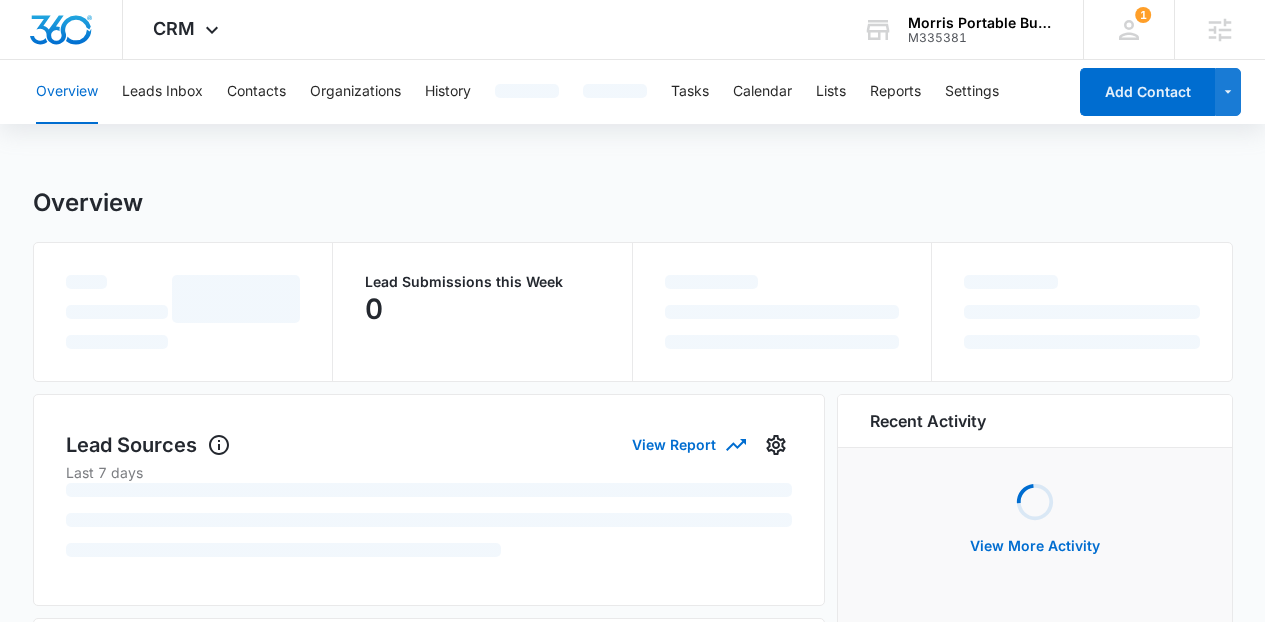 click on "Overview Leads Inbox Contacts Organizations History Tasks Calendar Lists Reports Settings Add Contact Overview Lead Submissions this Week 0 Lead Sources View Report Last 7 days Overlooked Leads Open Tasks Recent Activity Loading View More Activity Resources Tips & Tricks Learn how to use CRM like a pro and close more deals (3m) Learn how a CRM can help grow your business Manage leads through your CRM Take your CRM on the go: Download the mobile app now Platform Support See walkthrough videos, tutorials, best practices and more at the Help Center. You can also reach out to our friendly support team anytime you need help with the Marketing 360® platform. Available 8am-5pm (US/Mountain Time) Go to Help Center Request Help Contact Us Mitchell Dame Mitchell.Dame@madwire.com 888-872-3734 Call Us Now" at bounding box center [632, 770] 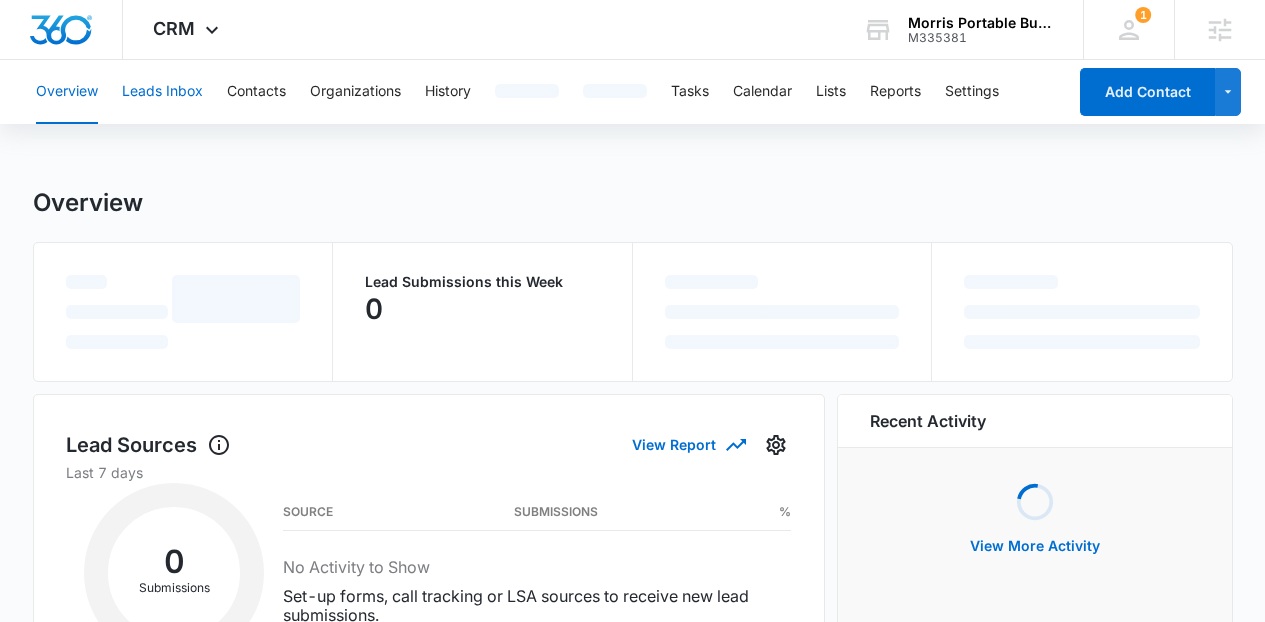 click on "Leads Inbox" at bounding box center [162, 92] 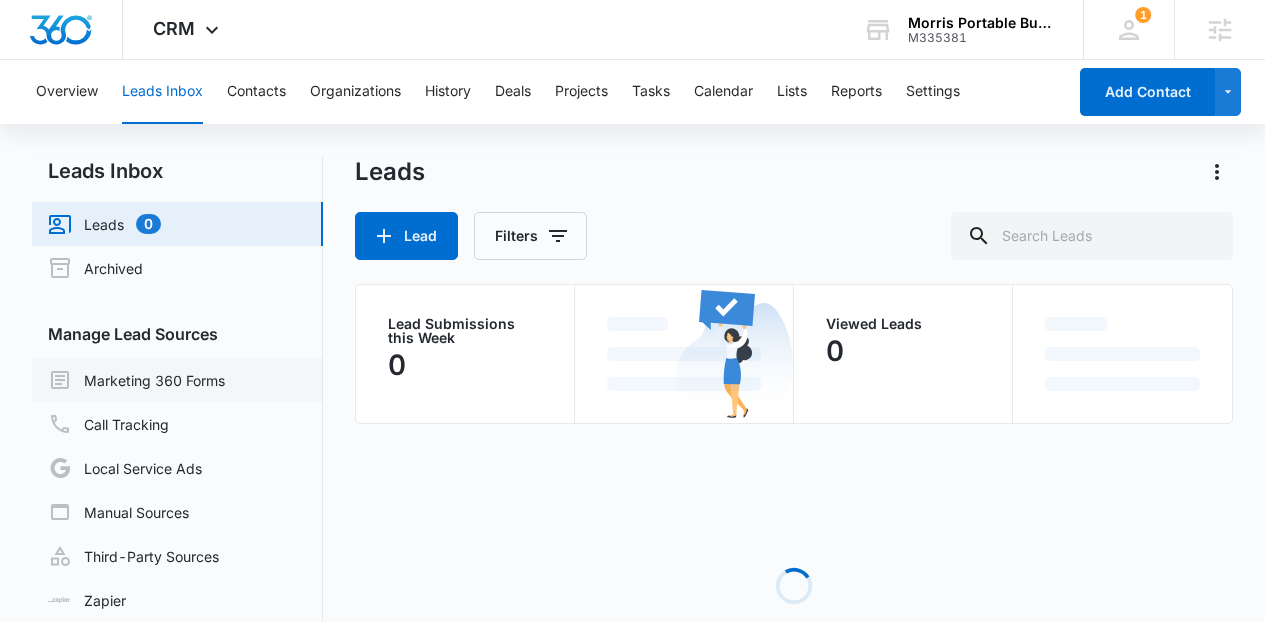 click on "Marketing 360 Forms" at bounding box center [136, 380] 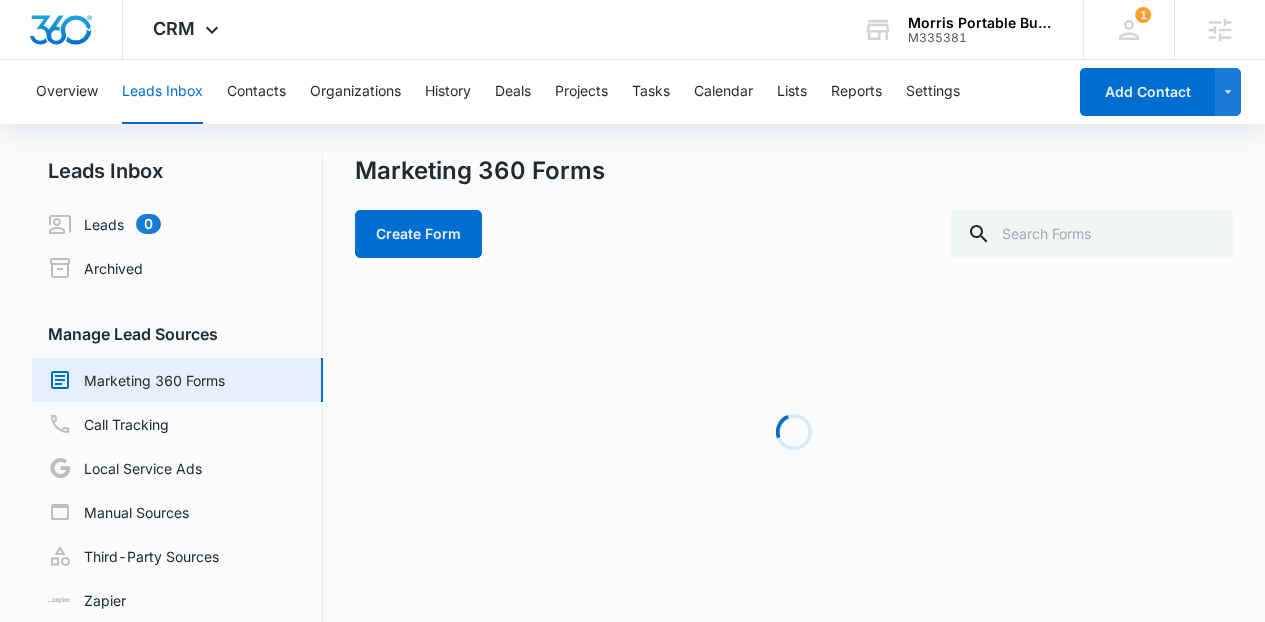 scroll, scrollTop: 48, scrollLeft: 0, axis: vertical 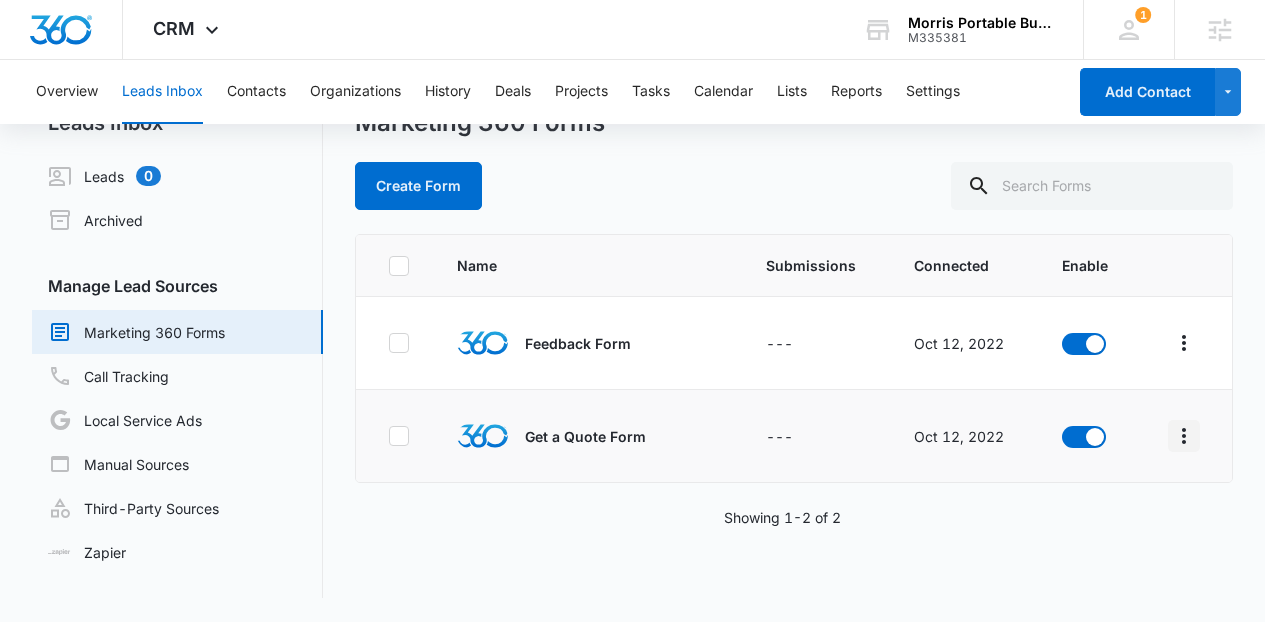 click 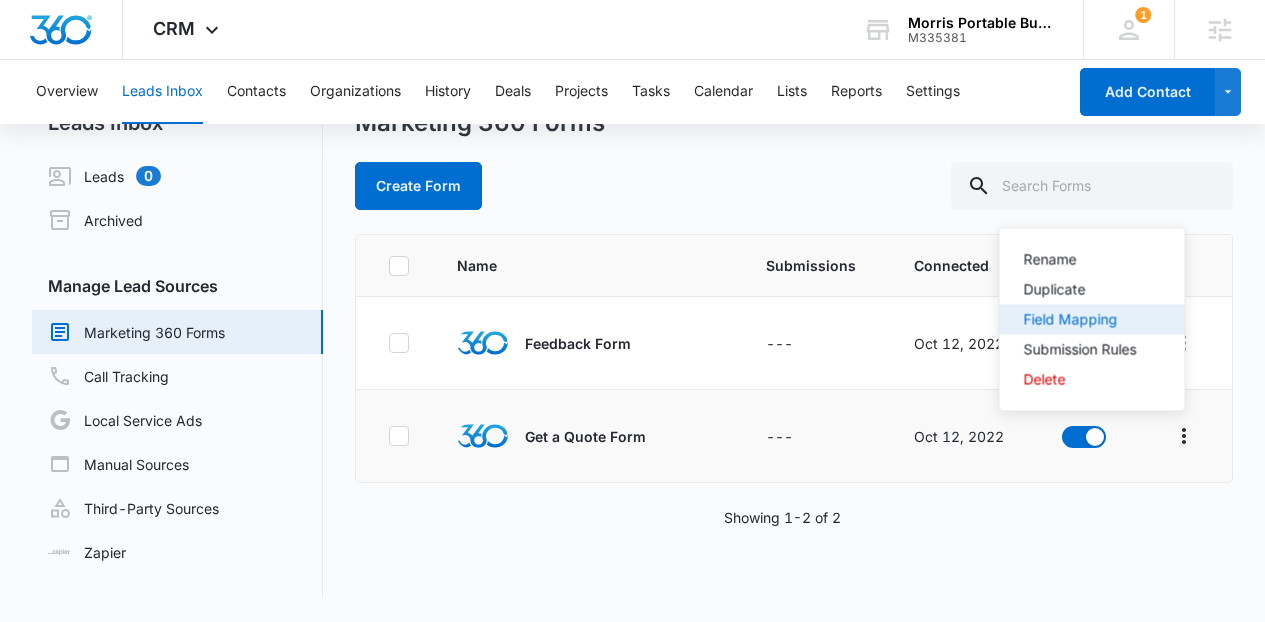 click on "Field Mapping" at bounding box center [1080, 320] 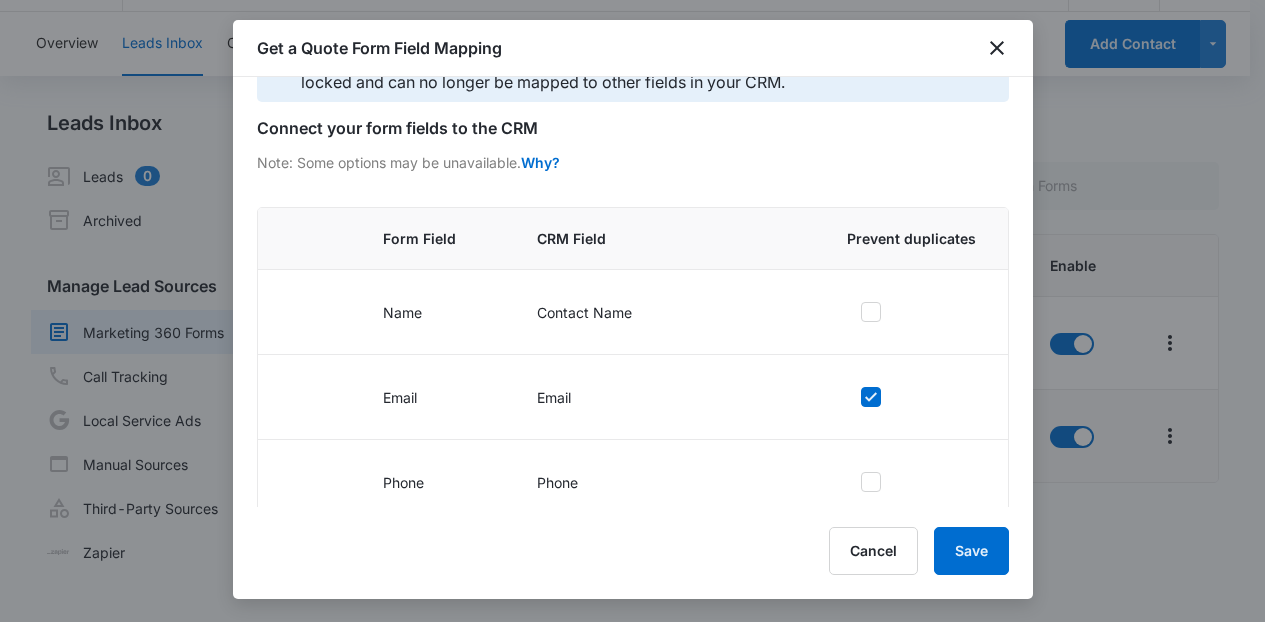scroll, scrollTop: 276, scrollLeft: 0, axis: vertical 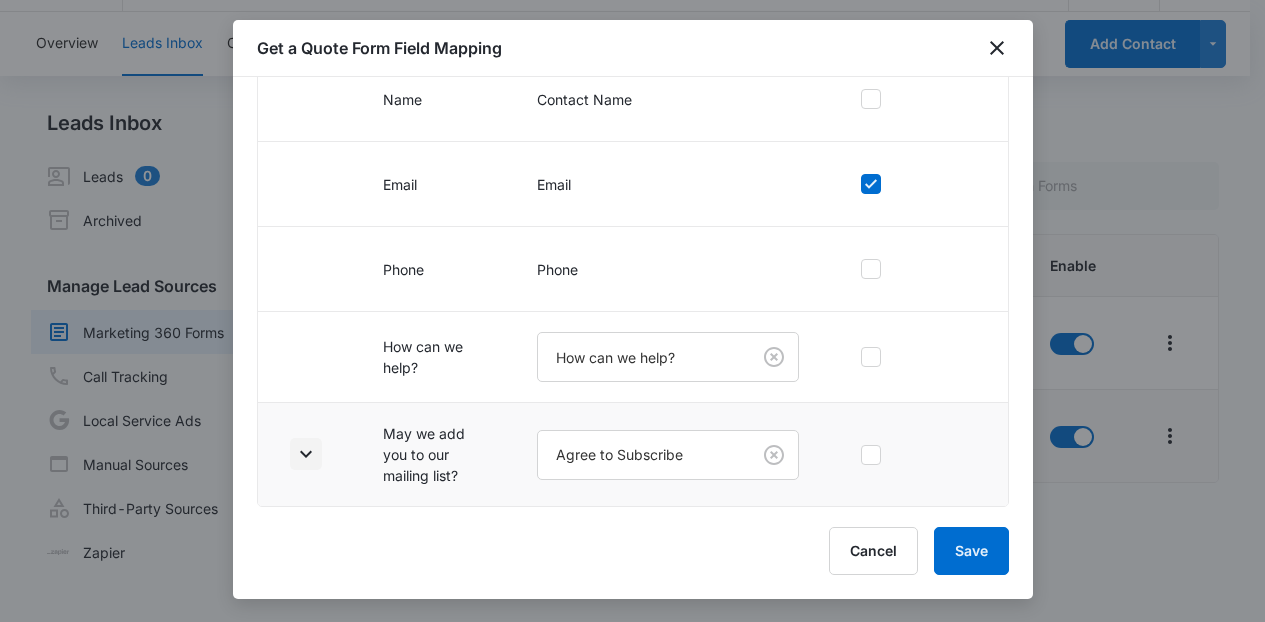 click 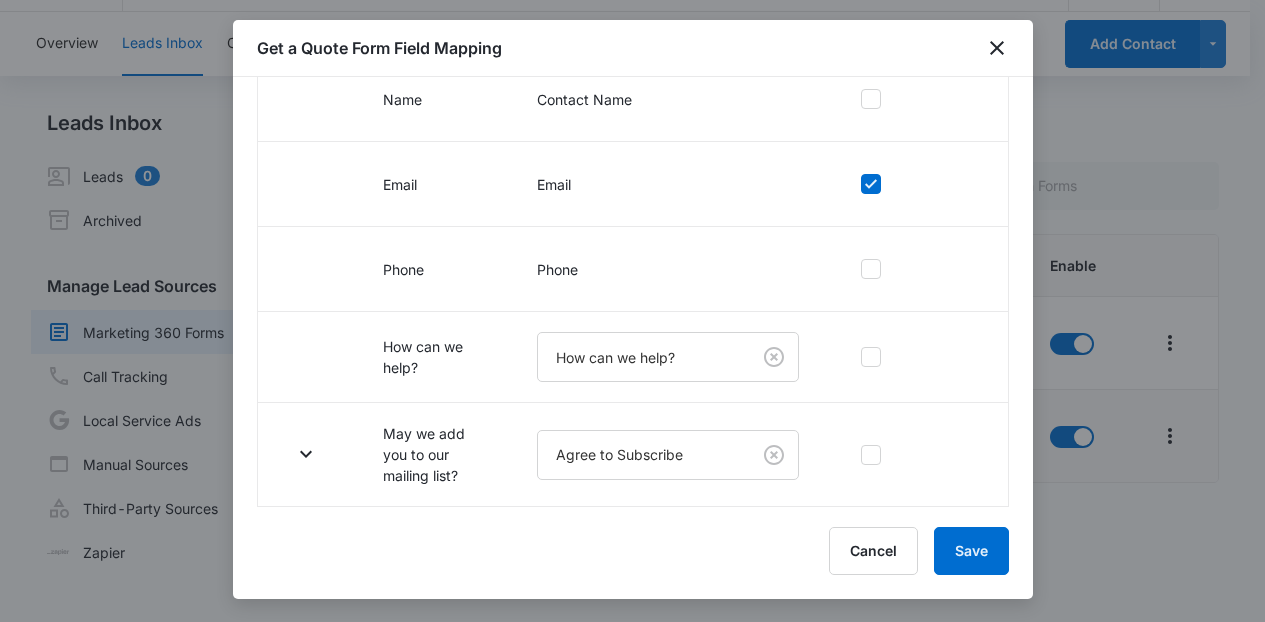 scroll, scrollTop: 454, scrollLeft: 0, axis: vertical 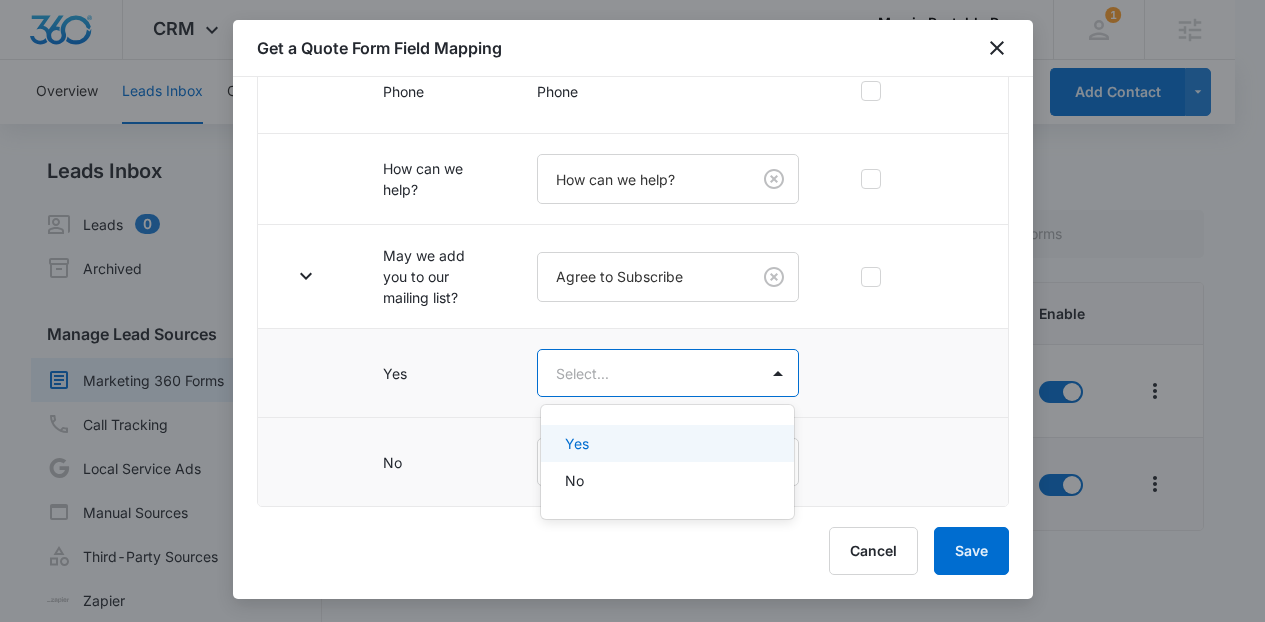click on "CRM Apps Reputation Websites Forms CRM Email Social Content Ads Intelligence Files Brand Settings Morris Portable Buildings M335381 Your Accounts View All 1 LS Laura Streeter laura.streeter@madwire.com My Profile 1 Notifications Support Logout Terms & Conditions   •   Privacy Policy Agencies Overview Leads Inbox Contacts Organizations History Deals Projects Tasks Calendar Lists Reports Settings Add Contact Leads Inbox Leads 0 Archived Manage Lead Sources Marketing 360 Forms Call Tracking Local Service Ads Manual Sources Third-Party Sources Zapier Marketing 360 Forms Create Form Name   Submissions Connected Enable   Feedback Form --- Oct 12, 2022 Get a Quote Form --- Oct 12, 2022 Showing   1-2   of   2 Morris Portable Buildings - CRM Manage Marketing 360 Forms - Marketing 360®
Get a Quote Form Field Mapping Primary fields such as the “Contact Name”, “Email”, “Phone Number”, and “Address” are locked and can no longer be mapped to other fields in your CRM. Why?   Form Field Name" at bounding box center (632, 311) 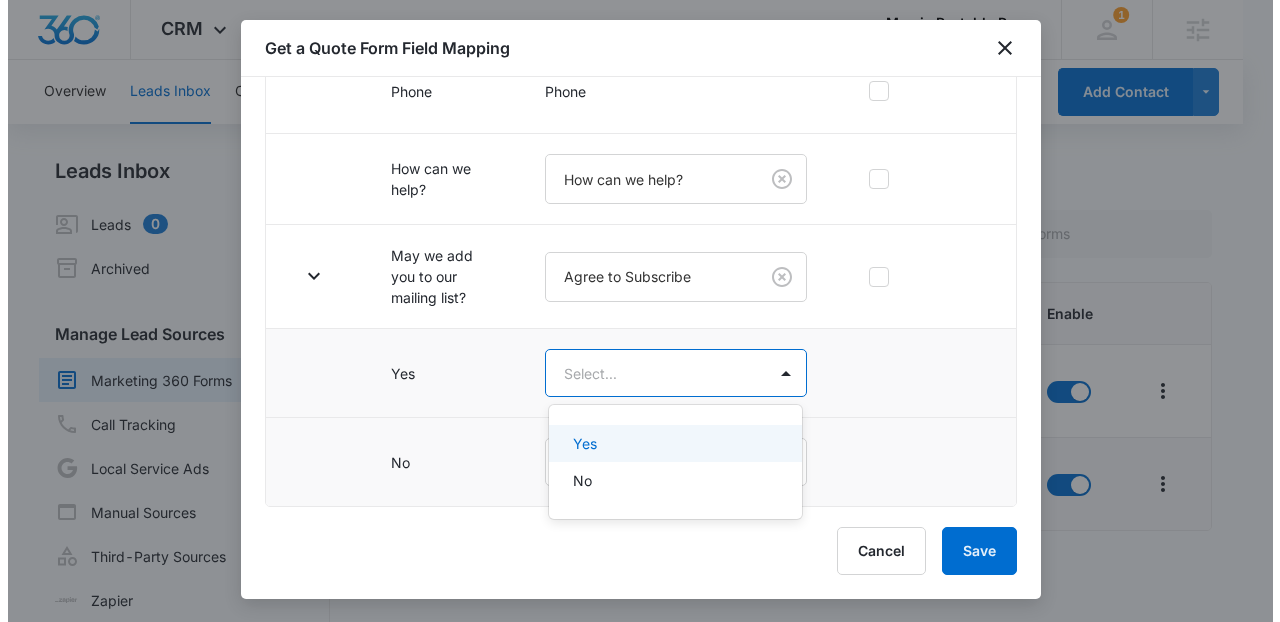 scroll, scrollTop: 0, scrollLeft: 0, axis: both 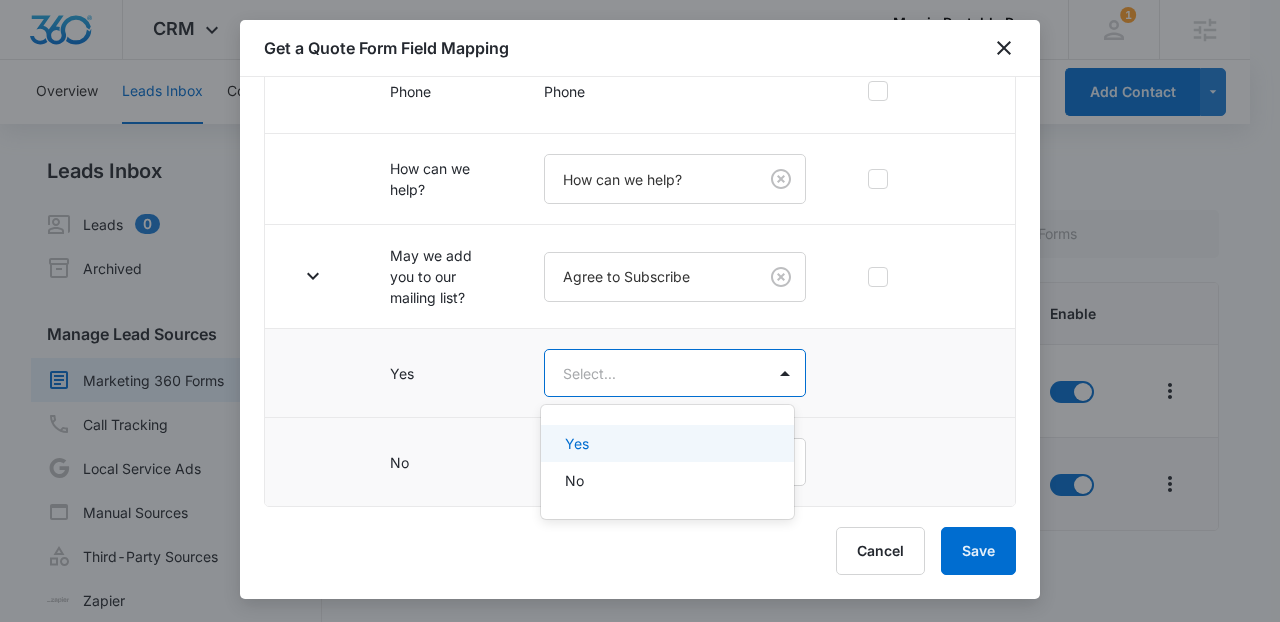 click on "Yes" at bounding box center [665, 443] 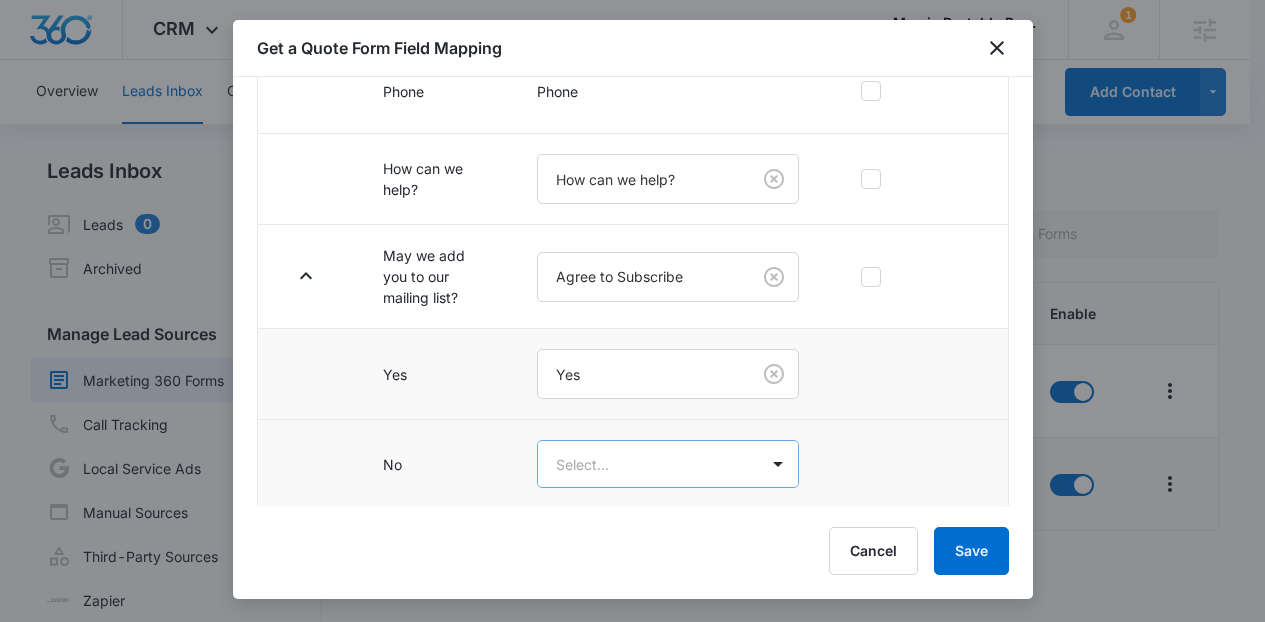 click on "CRM Apps Reputation Websites Forms CRM Email Social Content Ads Intelligence Files Brand Settings Morris Portable Buildings M335381 Your Accounts View All 1 LS Laura Streeter laura.streeter@madwire.com My Profile 1 Notifications Support Logout Terms & Conditions   •   Privacy Policy Agencies Overview Leads Inbox Contacts Organizations History Deals Projects Tasks Calendar Lists Reports Settings Add Contact Leads Inbox Leads 0 Archived Manage Lead Sources Marketing 360 Forms Call Tracking Local Service Ads Manual Sources Third-Party Sources Zapier Marketing 360 Forms Create Form Name   Submissions Connected Enable   Feedback Form --- Oct 12, 2022 Get a Quote Form --- Oct 12, 2022 Showing   1-2   of   2 Morris Portable Buildings - CRM Manage Marketing 360 Forms - Marketing 360®
Get a Quote Form Field Mapping Primary fields such as the “Contact Name”, “Email”, “Phone Number”, and “Address” are locked and can no longer be mapped to other fields in your CRM. Why?   Form Field Name" at bounding box center [632, 335] 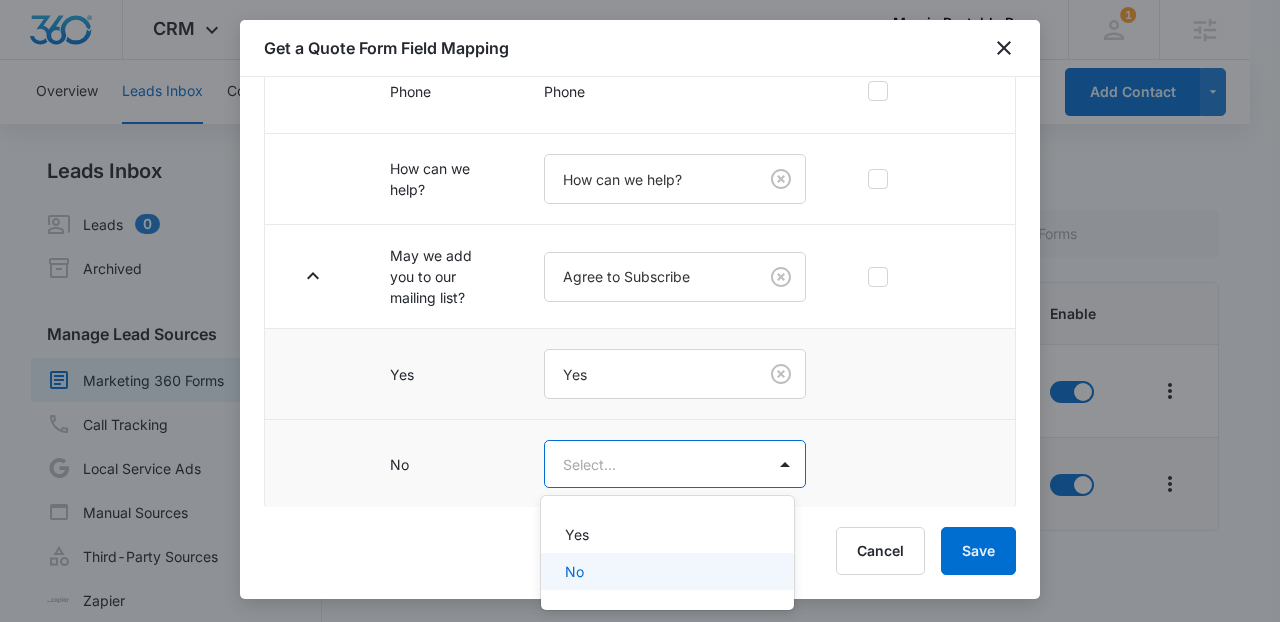 click on "No" at bounding box center (665, 571) 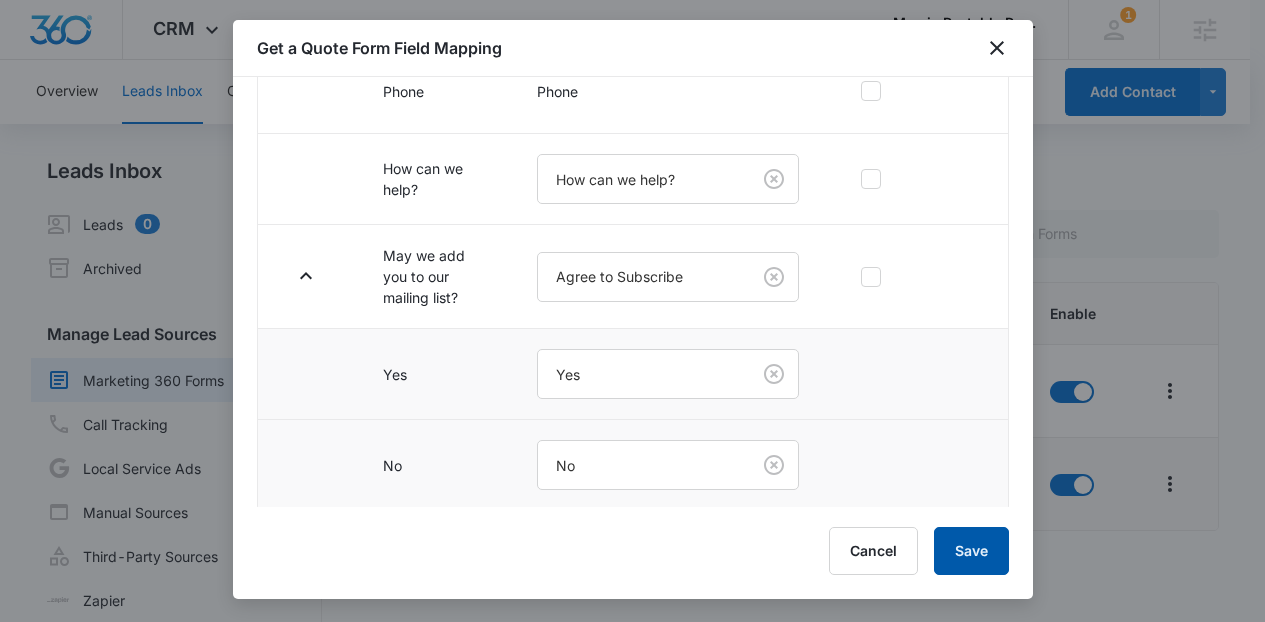 click on "Save" at bounding box center [971, 551] 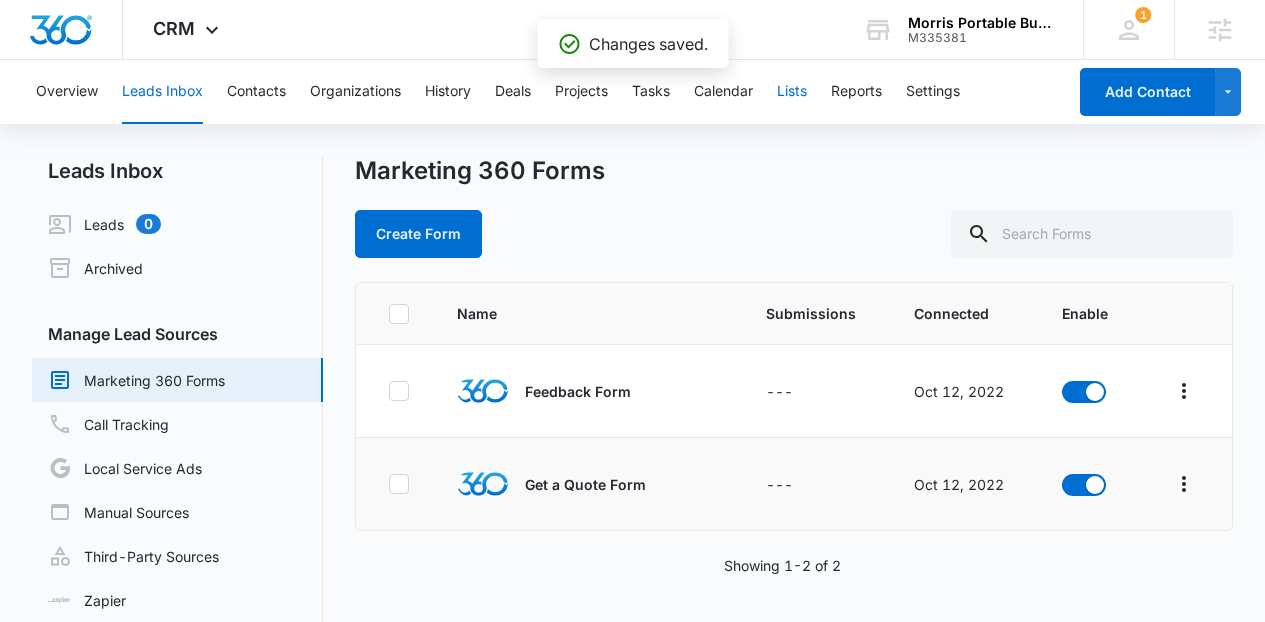 click on "Lists" at bounding box center (792, 92) 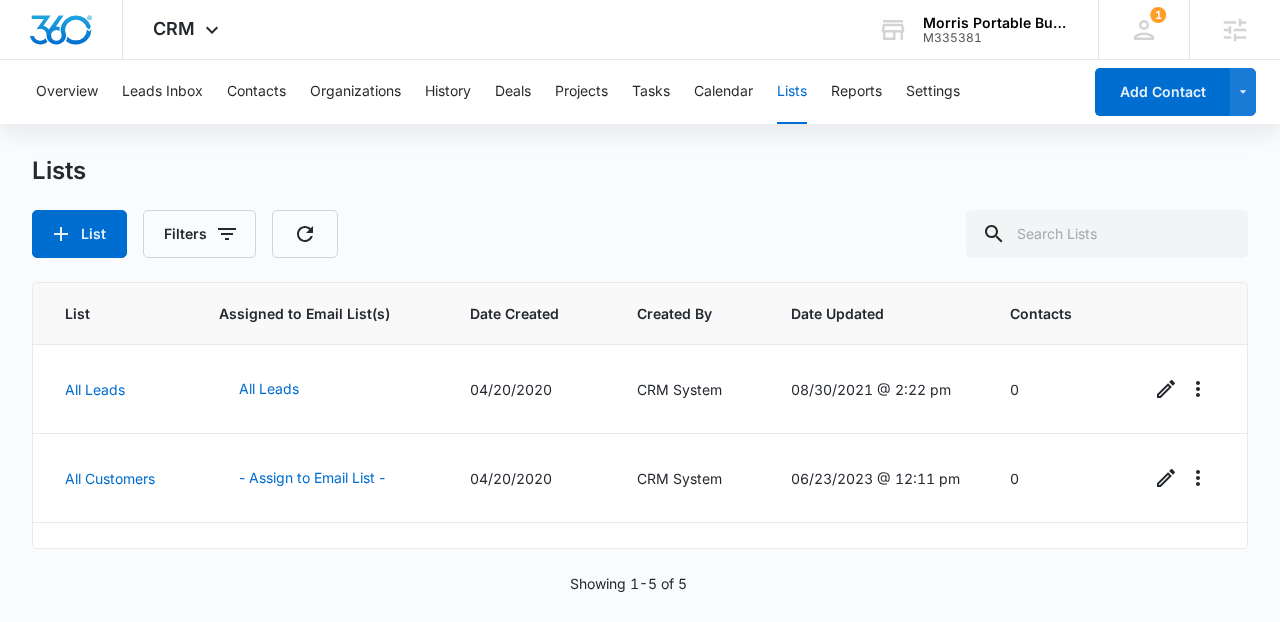 click on "Lists List Filters List Assigned to Email List(s) Date Created Created By Date Updated Contacts All Leads All Leads 04/20/2020 CRM System 08/30/2021 @ 2:22 pm 0 All Customers - Assign to Email List - 04/20/2020 CRM System 06/23/2023 @ 12:11 pm 0 All Contacts - Assign to Email List - 02/15/2021 CRM System 04/11/2025 @ 2:31 pm 224 Review Request - Assign to Email List - 09/26/2024 Jeni Dean 04/11/2025 @ 2:31 pm 0 All Subscribers - Assign to Email List - 11/26/2024 Dave Bettger 04/11/2025 @ 2:32 pm 0 Showing   1-5   of   5" at bounding box center (640, 387) 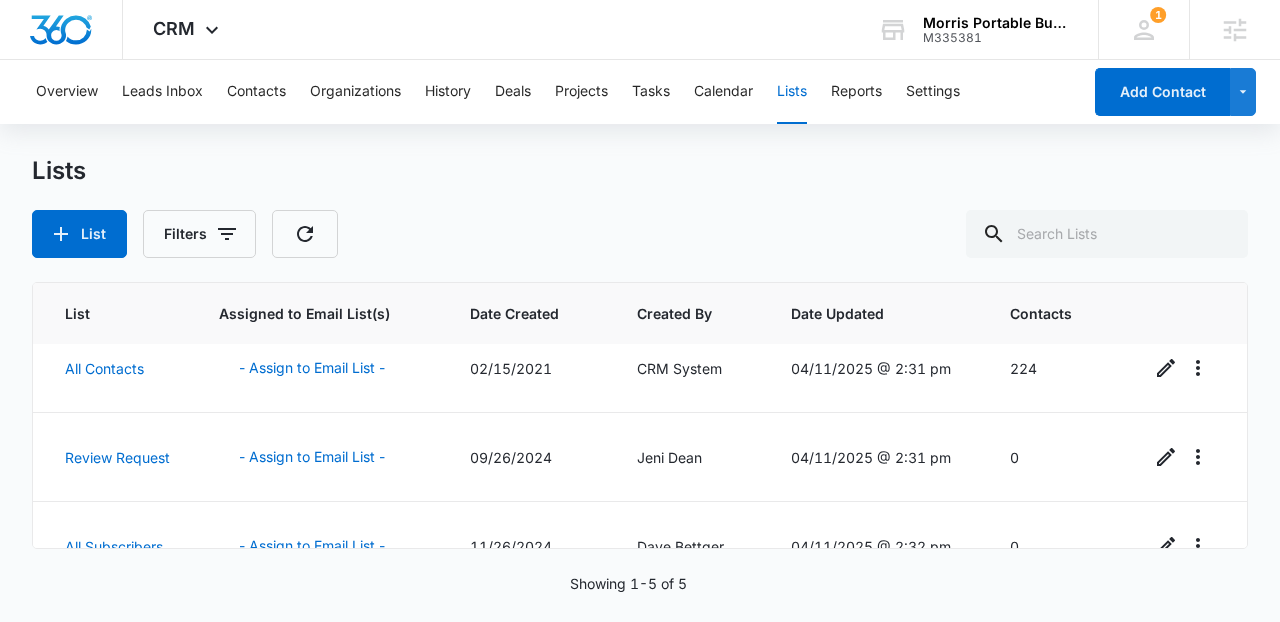 scroll, scrollTop: 210, scrollLeft: 0, axis: vertical 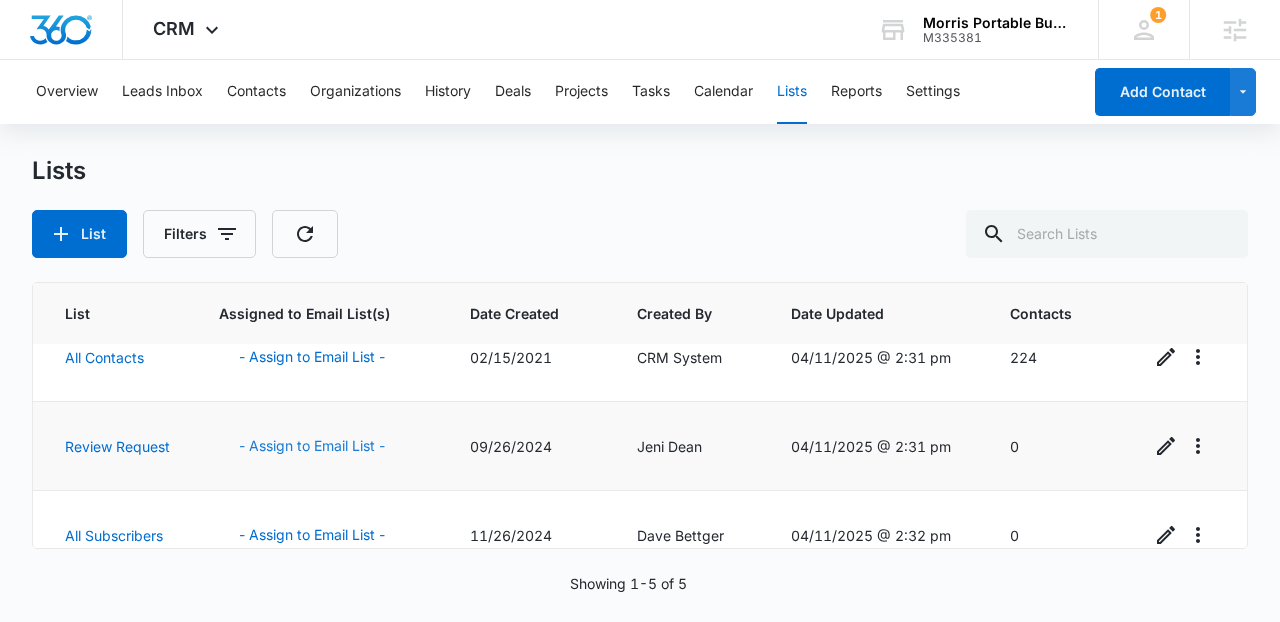 click on "- Assign to Email List -" at bounding box center (312, 446) 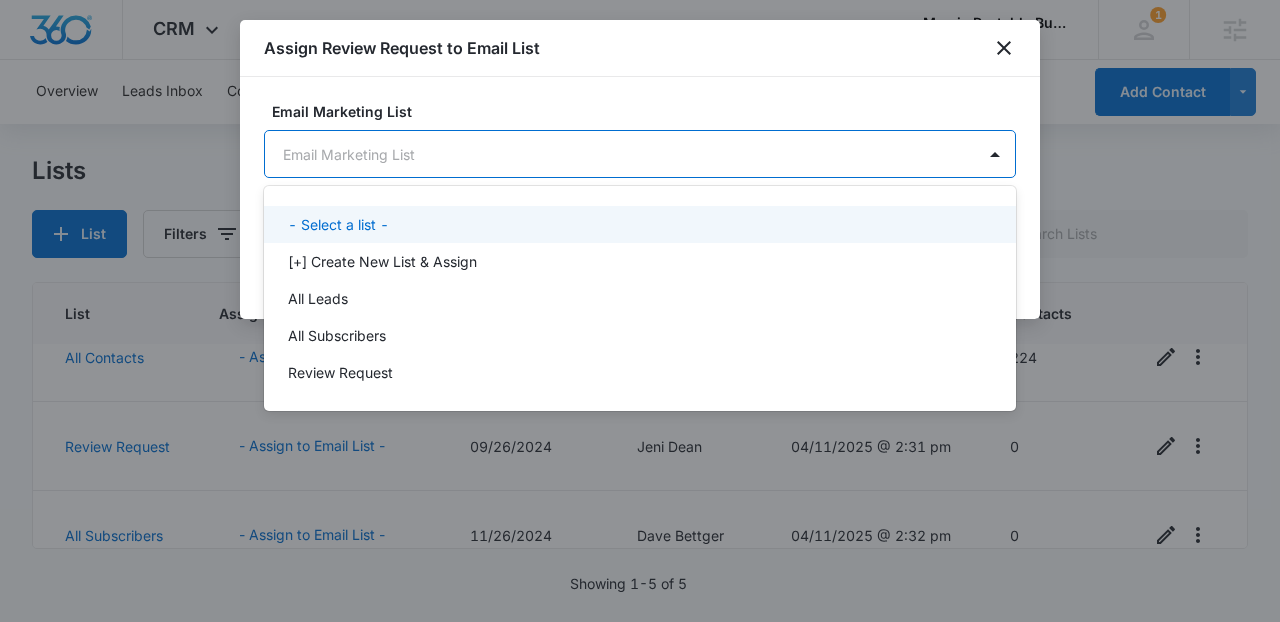 click on "CRM Apps Reputation Websites Forms CRM Email Social Content Ads Intelligence Files Brand Settings Morris Portable Buildings M335381 Your Accounts View All 1 LS Laura Streeter laura.streeter@madwire.com My Profile 1 Notifications Support Logout Terms & Conditions   •   Privacy Policy Agencies Overview Leads Inbox Contacts Organizations History Deals Projects Tasks Calendar Lists Reports Settings Add Contact Lists List Filters List Assigned to Email List(s) Date Created Created By Date Updated Contacts All Leads All Leads 04/20/2020 CRM System 08/30/2021 @ 2:22 pm 0 All Customers - Assign to Email List - 04/20/2020 CRM System 06/23/2023 @ 12:11 pm 0 All Contacts - Assign to Email List - 02/15/2021 CRM System 04/11/2025 @ 2:31 pm 224 Review Request - Assign to Email List - 09/26/2024 Jeni Dean 04/11/2025 @ 2:31 pm 0 All Subscribers - Assign to Email List - 11/26/2024 Dave Bettger 04/11/2025 @ 2:32 pm 0 Showing   1-5   of   5 Morris Portable Buildings - CRM Lists - Marketing 360®
Next All Leads" at bounding box center [640, 311] 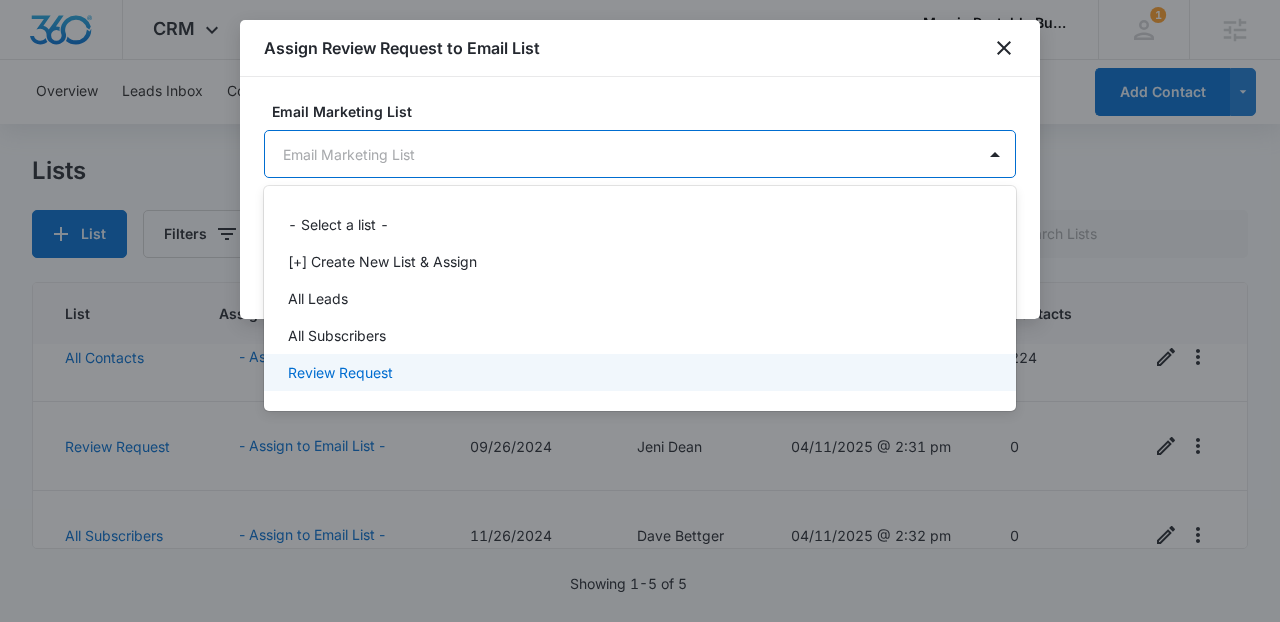 drag, startPoint x: 377, startPoint y: 349, endPoint x: 399, endPoint y: 371, distance: 31.112698 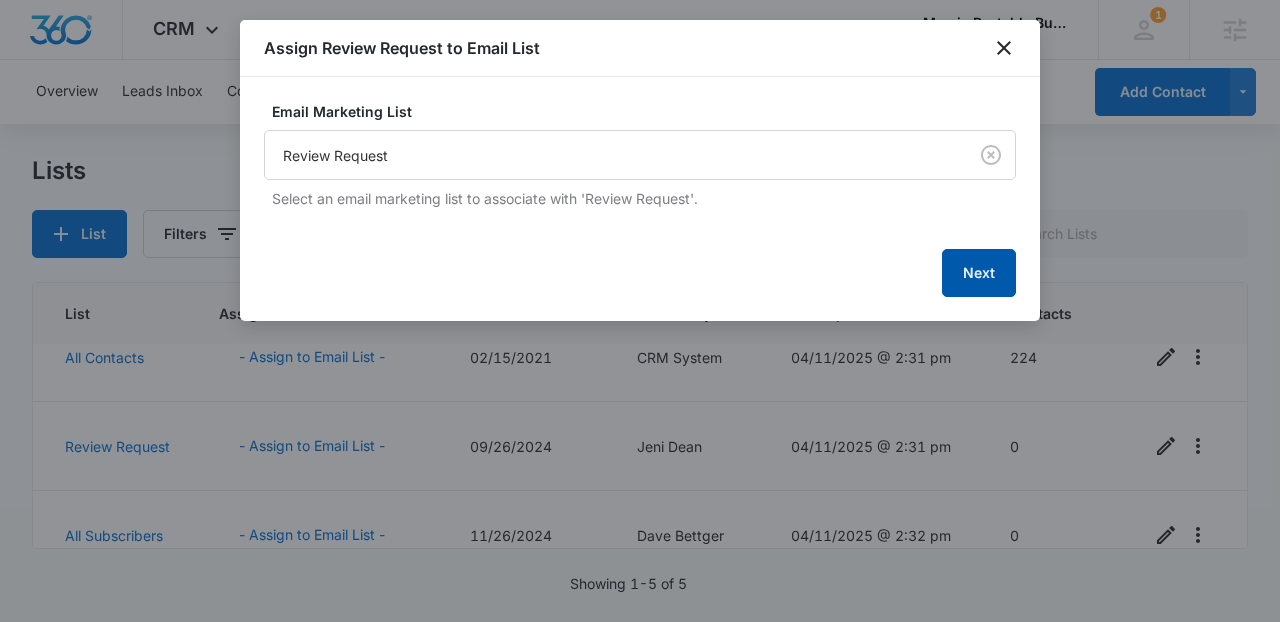 click on "Next" at bounding box center [979, 273] 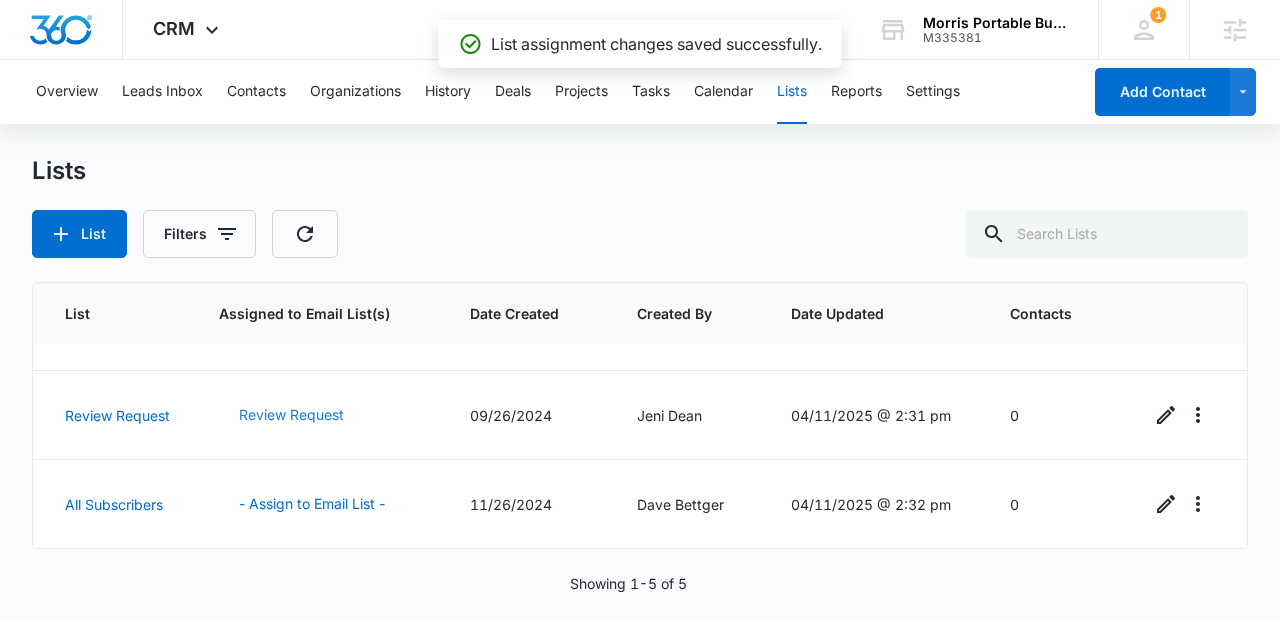 scroll, scrollTop: 0, scrollLeft: 0, axis: both 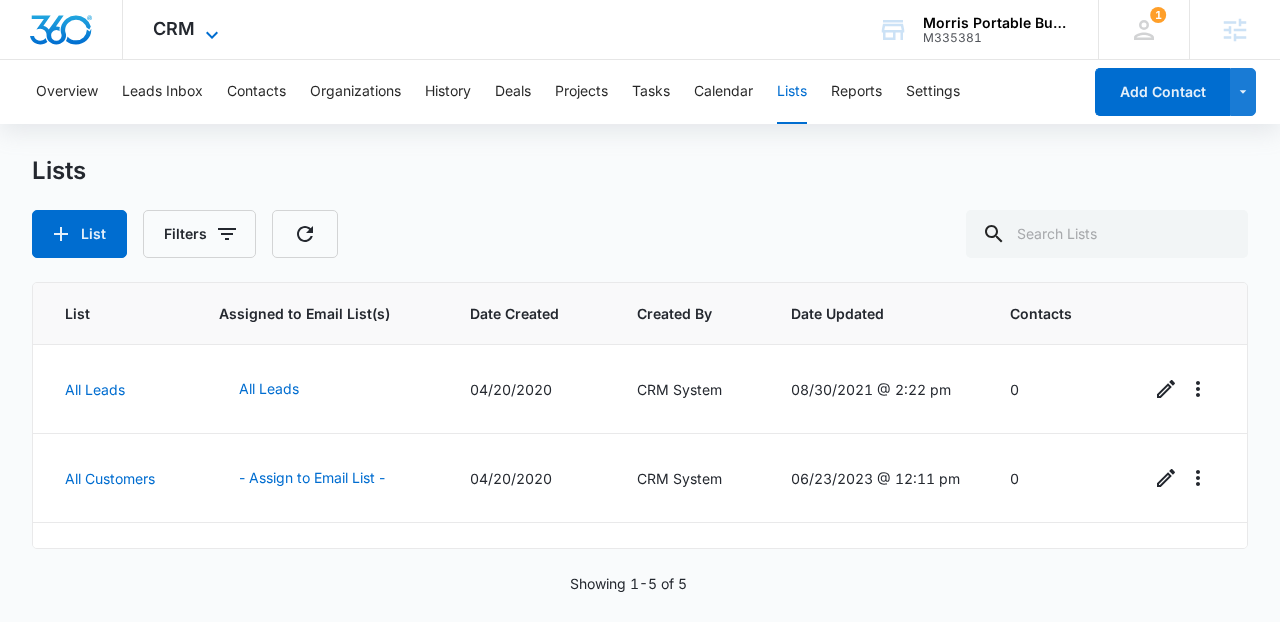 click on "CRM" at bounding box center (174, 28) 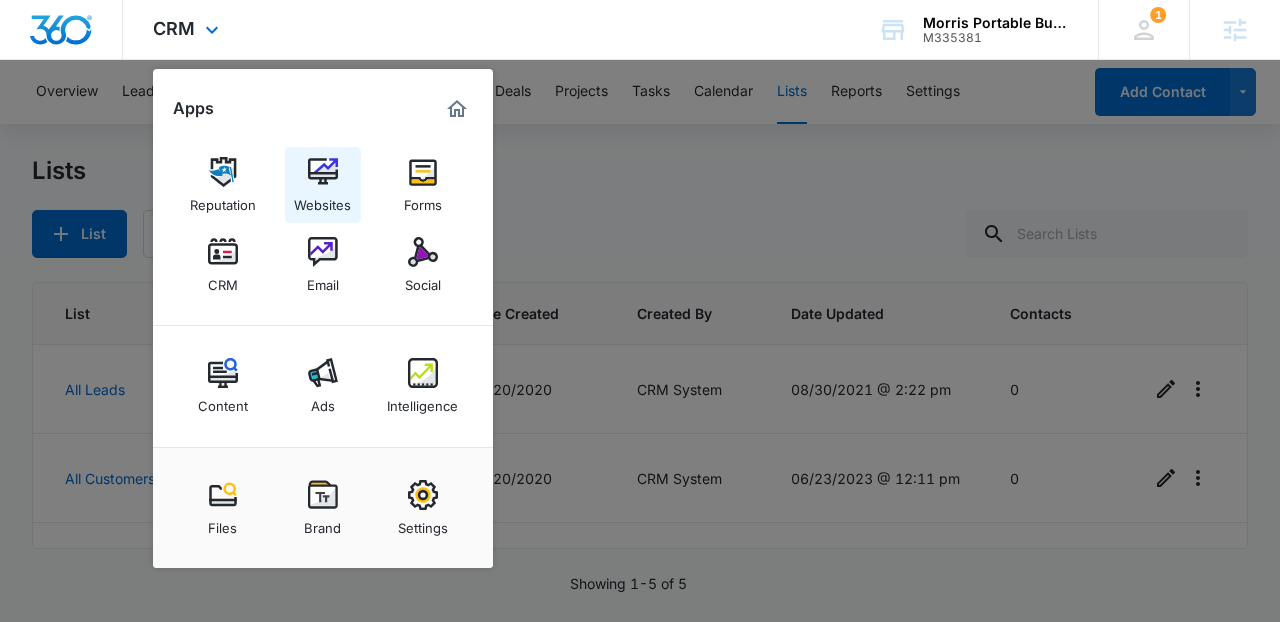 click at bounding box center (323, 172) 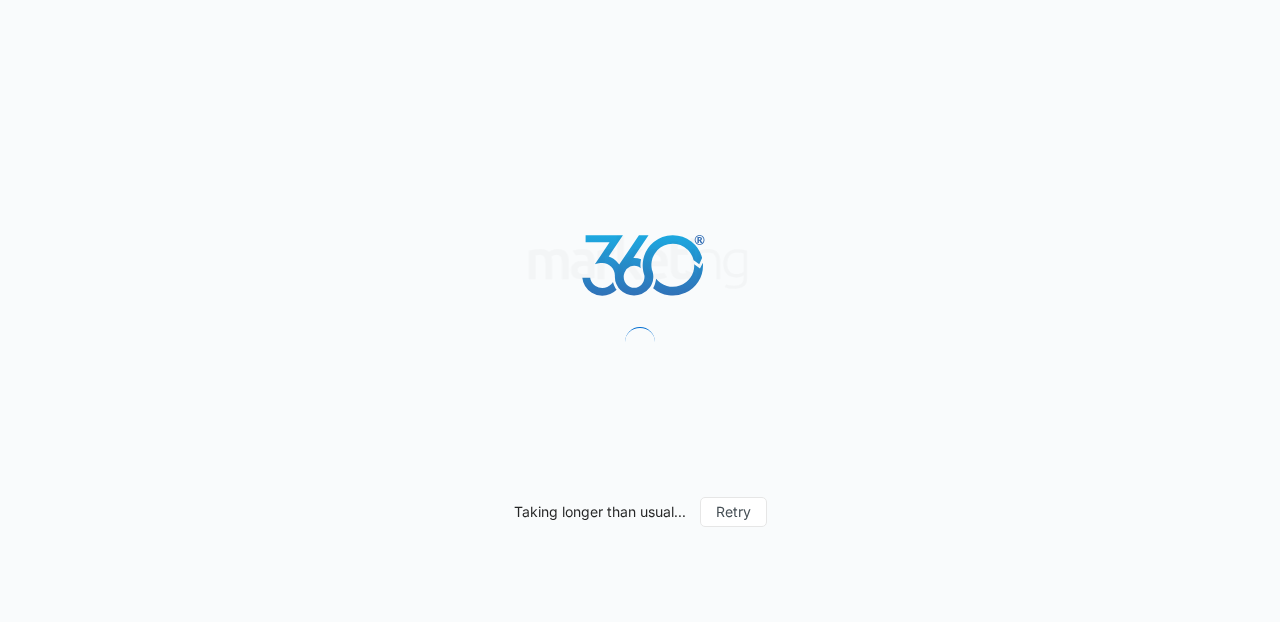 scroll, scrollTop: 0, scrollLeft: 0, axis: both 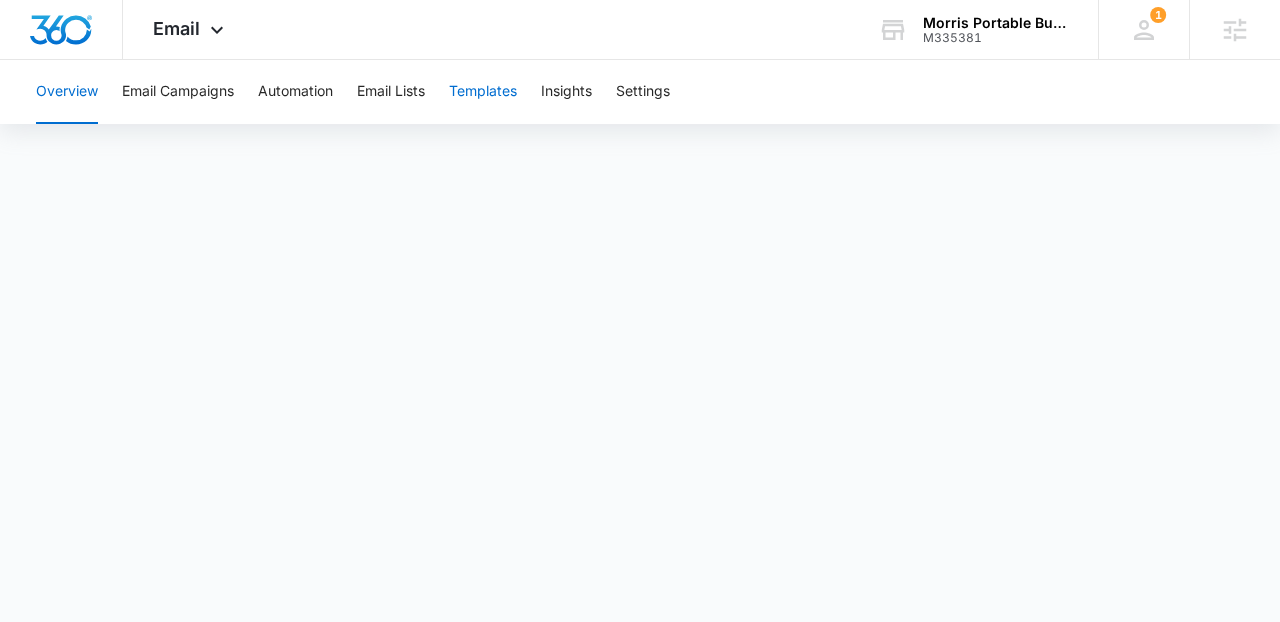 click on "Templates" at bounding box center [483, 92] 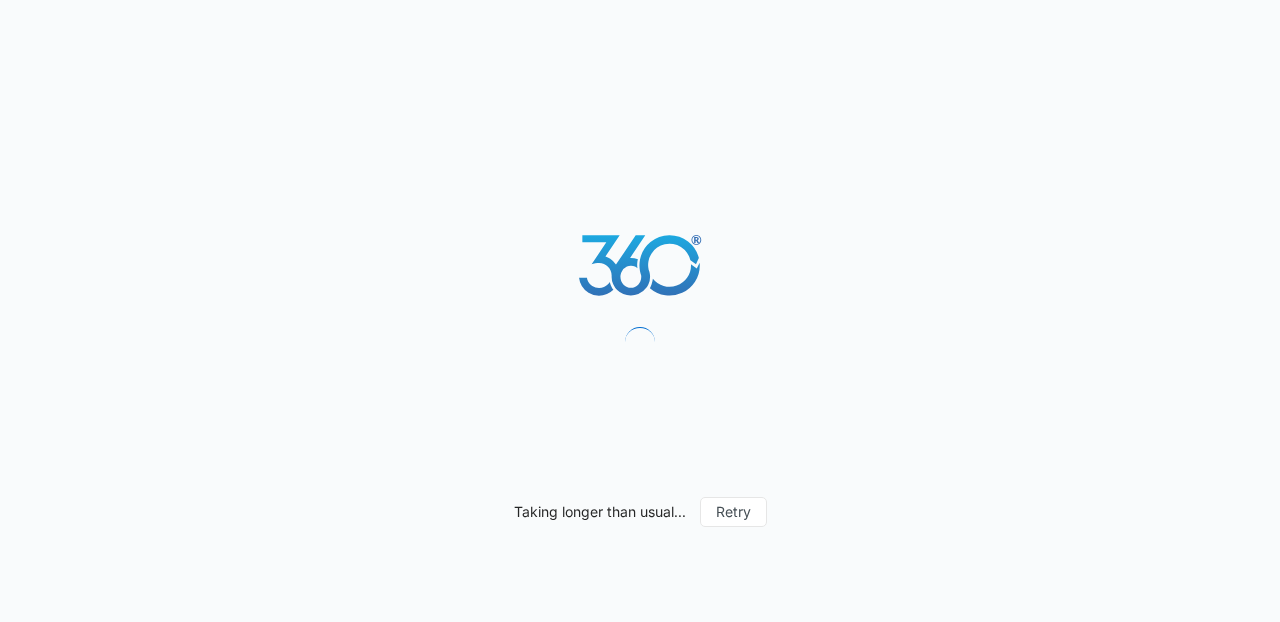 scroll, scrollTop: 0, scrollLeft: 0, axis: both 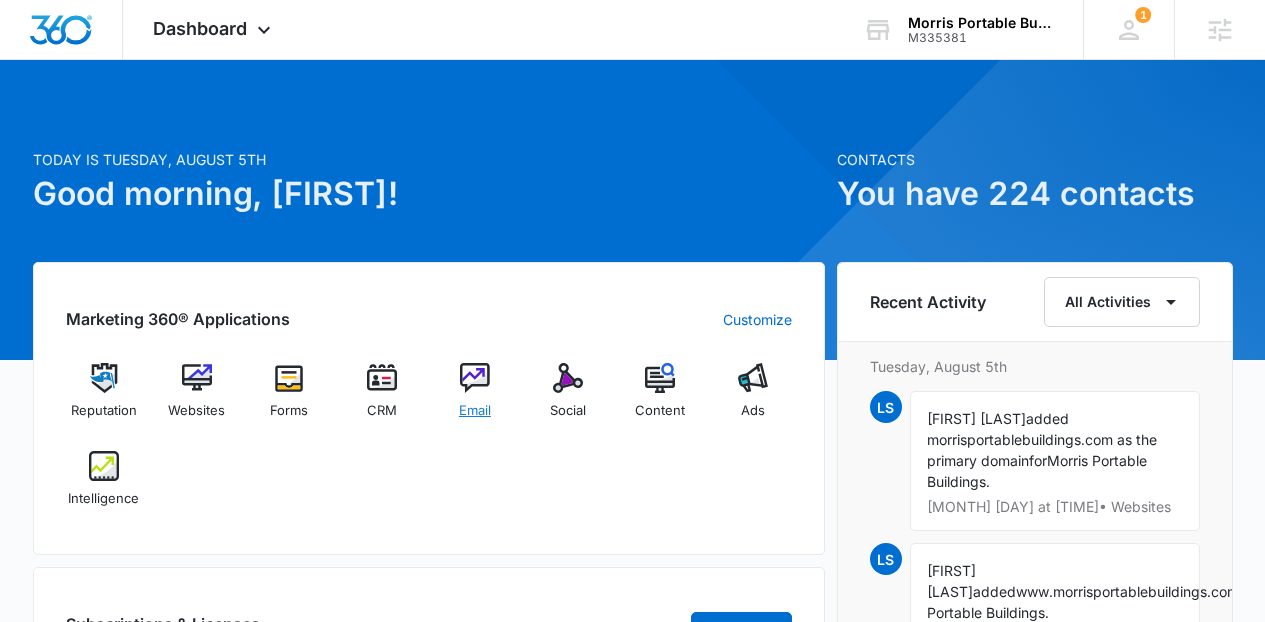 click on "Email" at bounding box center (475, 399) 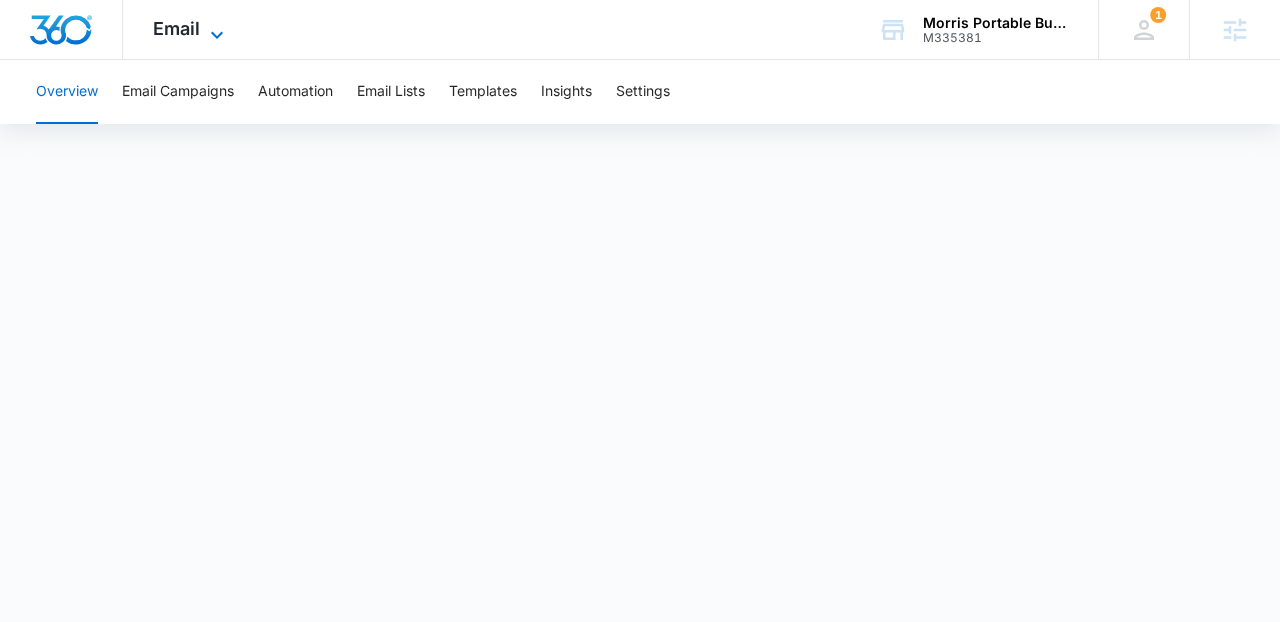 click on "Email" at bounding box center [176, 28] 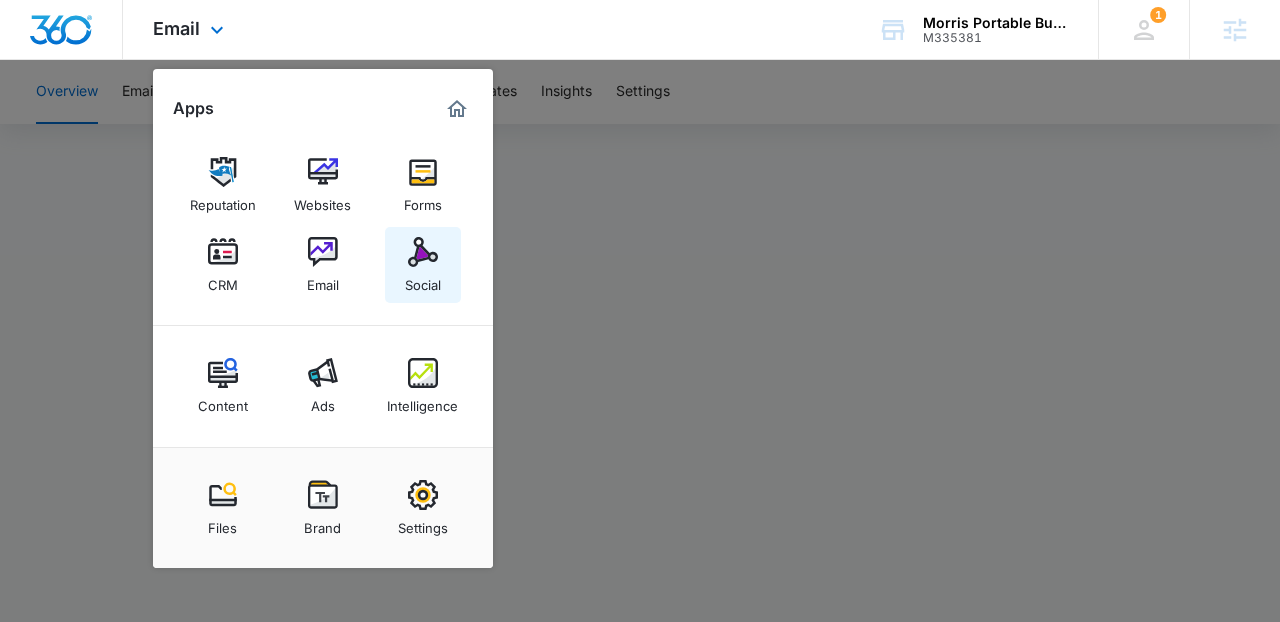 click at bounding box center (423, 252) 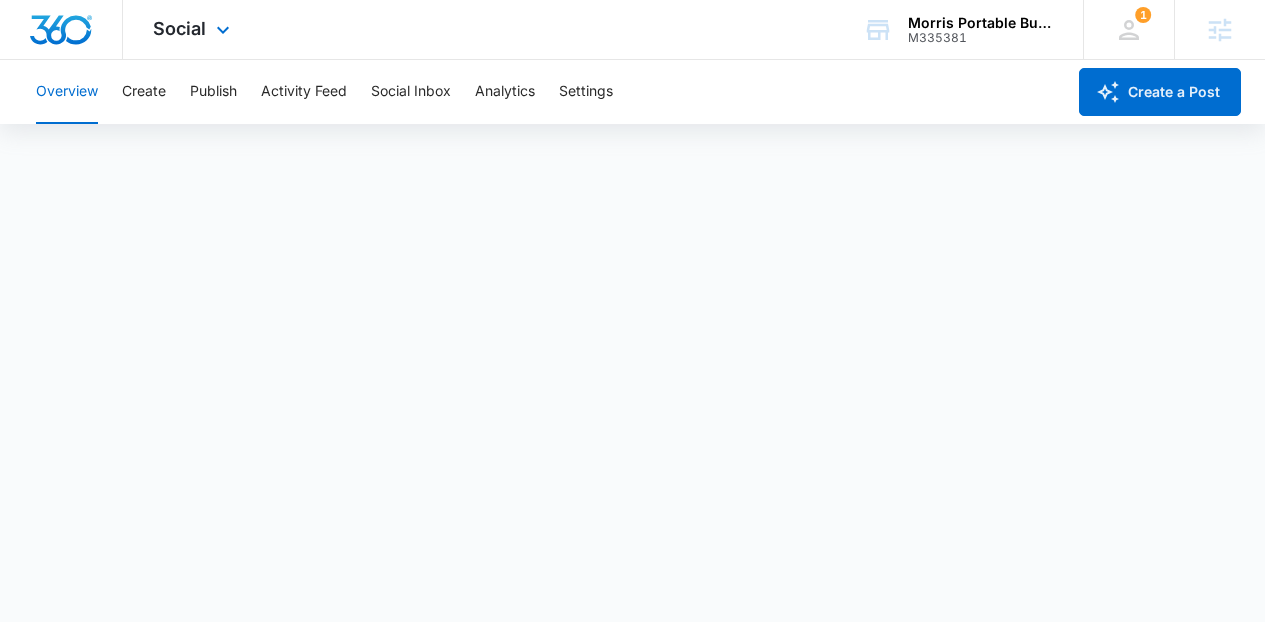 click on "Social Apps Reputation Websites Forms CRM Email Social Content Ads Intelligence Files Brand Settings" at bounding box center (194, 29) 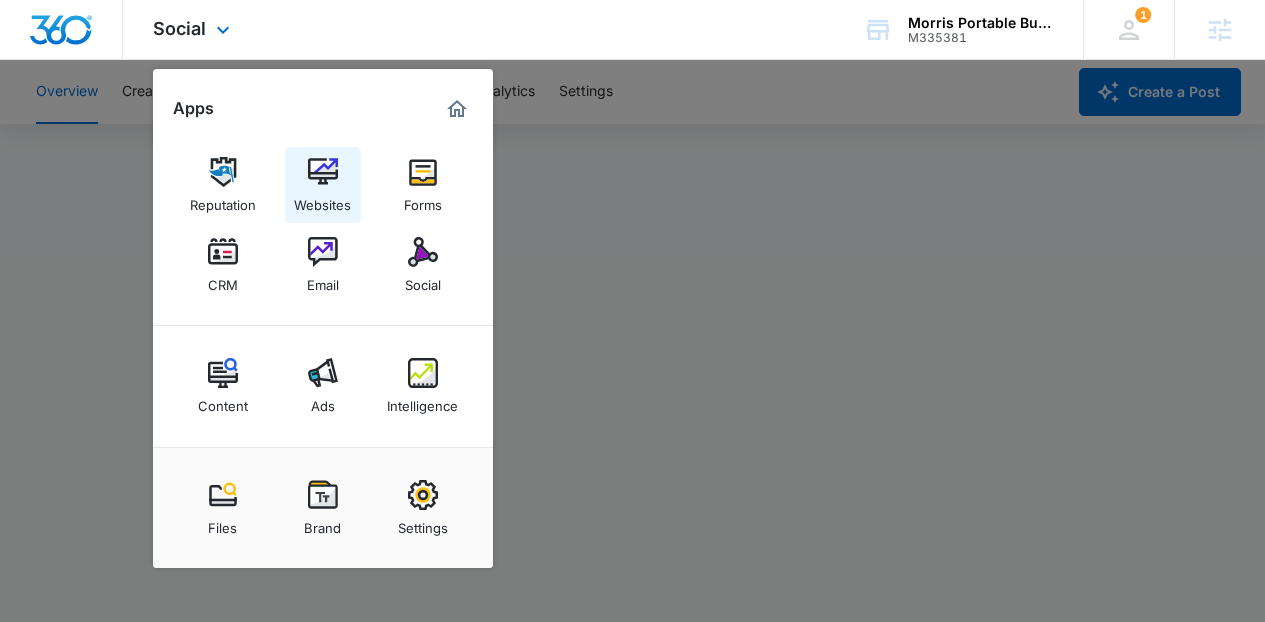 click on "Websites" at bounding box center (323, 185) 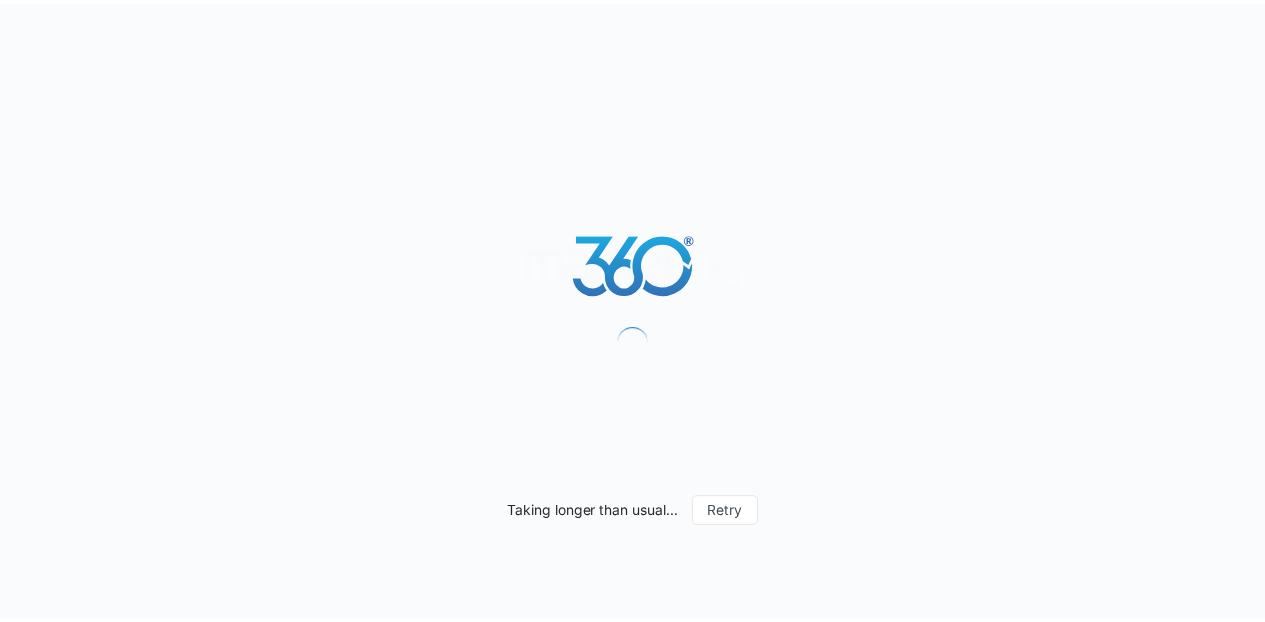 scroll, scrollTop: 0, scrollLeft: 0, axis: both 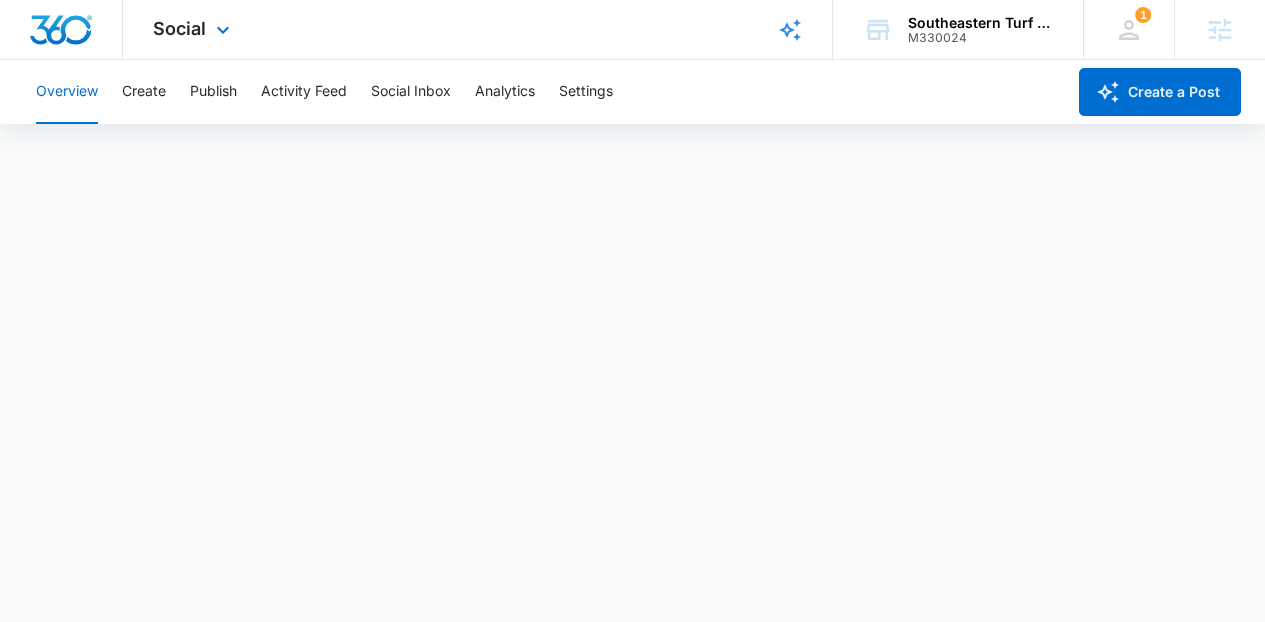 click at bounding box center [61, 29] 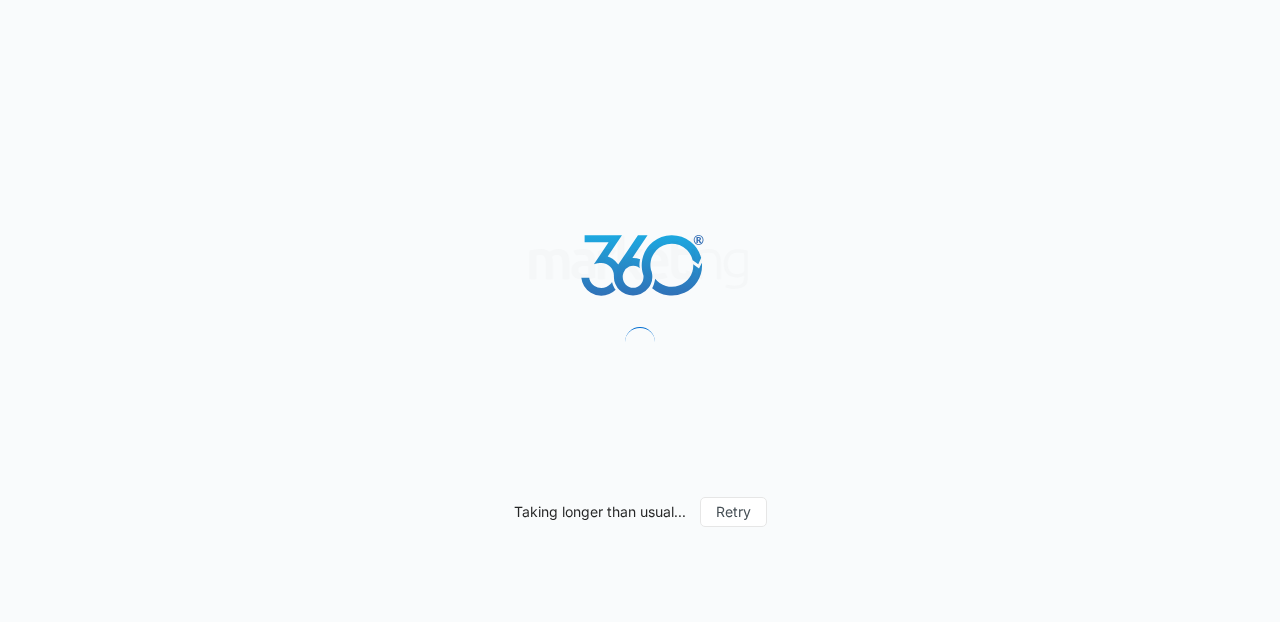 scroll, scrollTop: 0, scrollLeft: 0, axis: both 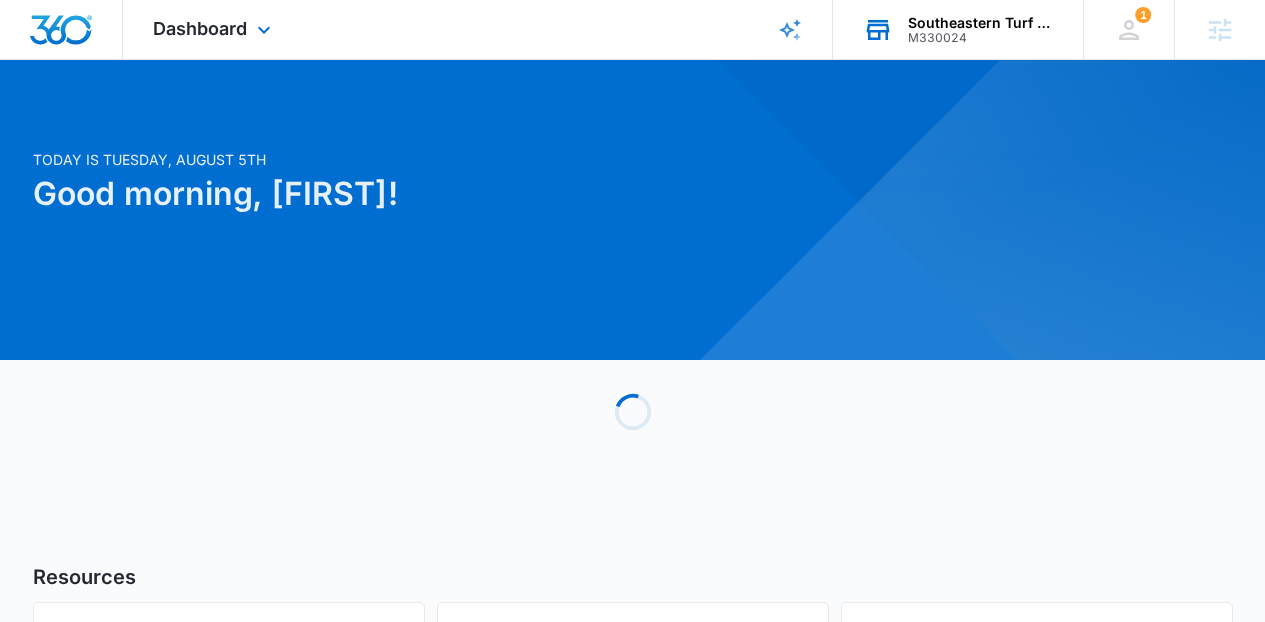 click on "Southeastern Turf Grass" at bounding box center (981, 23) 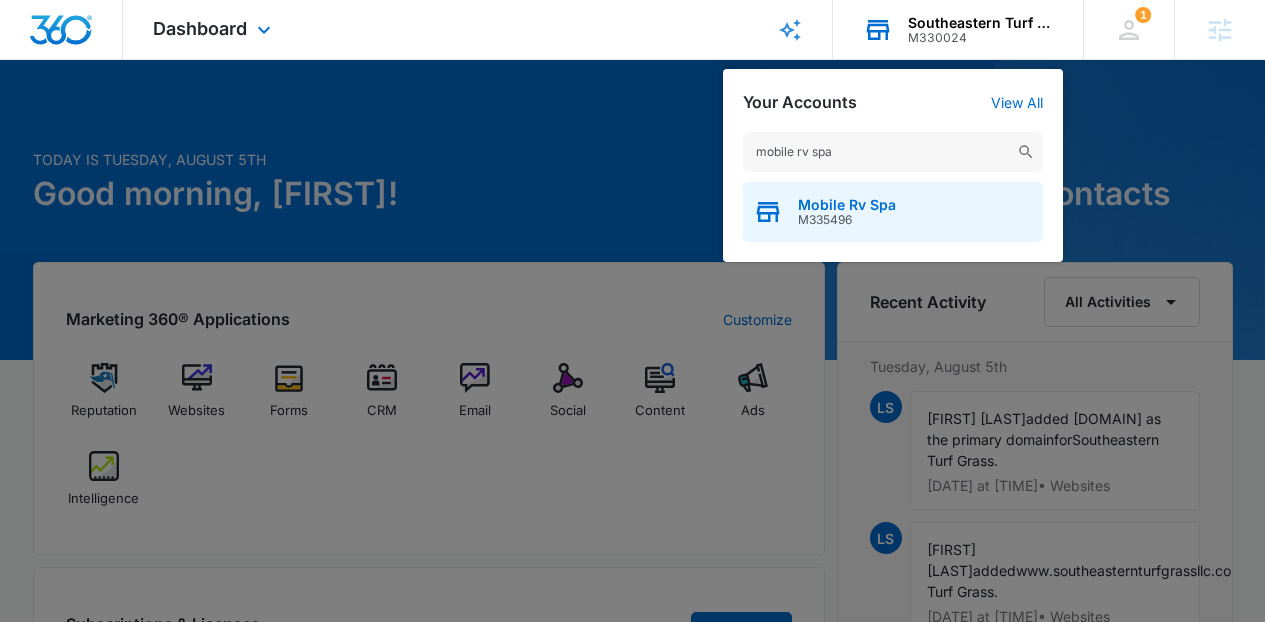 type on "mobile rv spa" 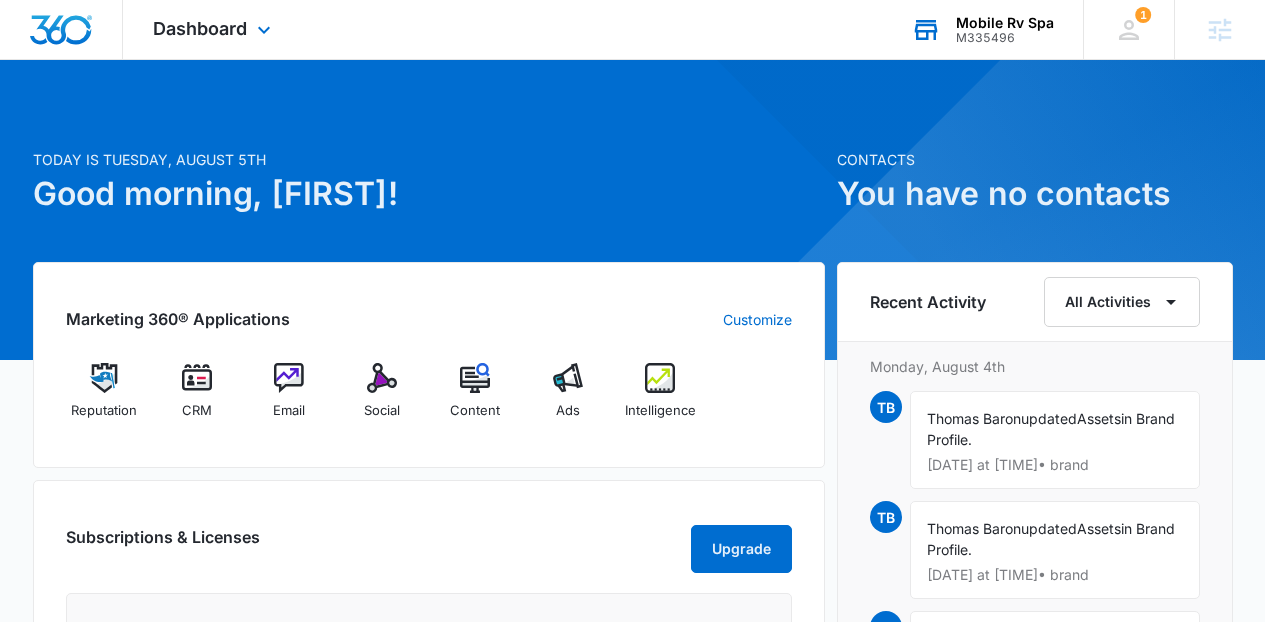 click 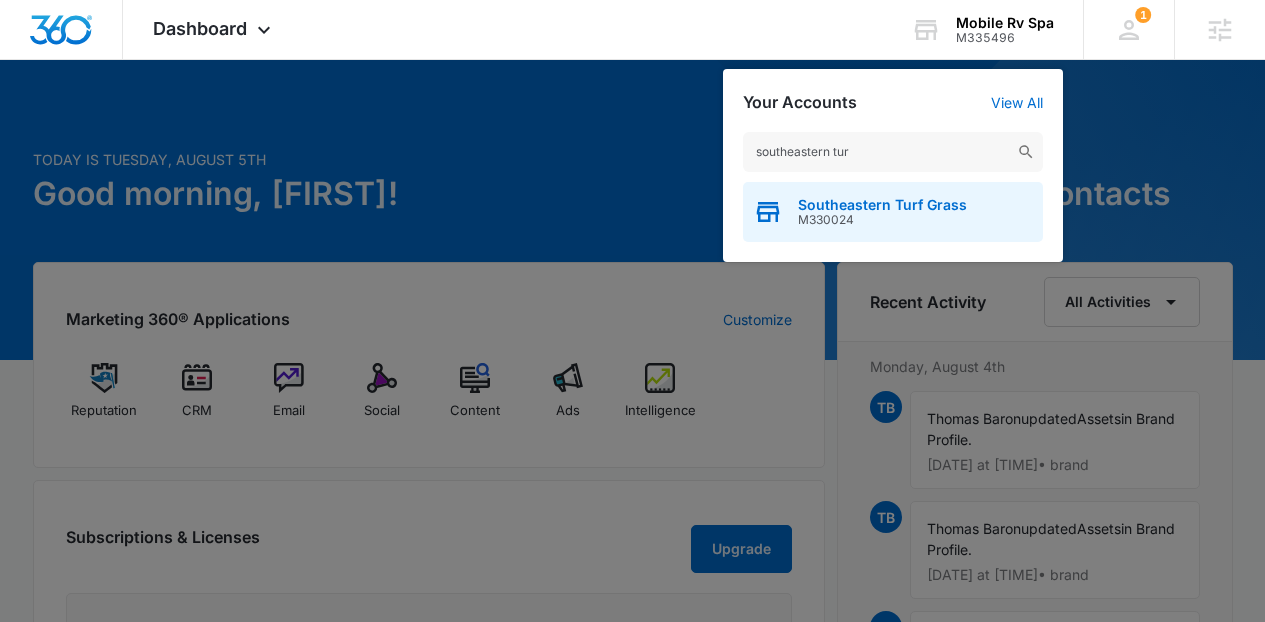 type on "southeastern tur" 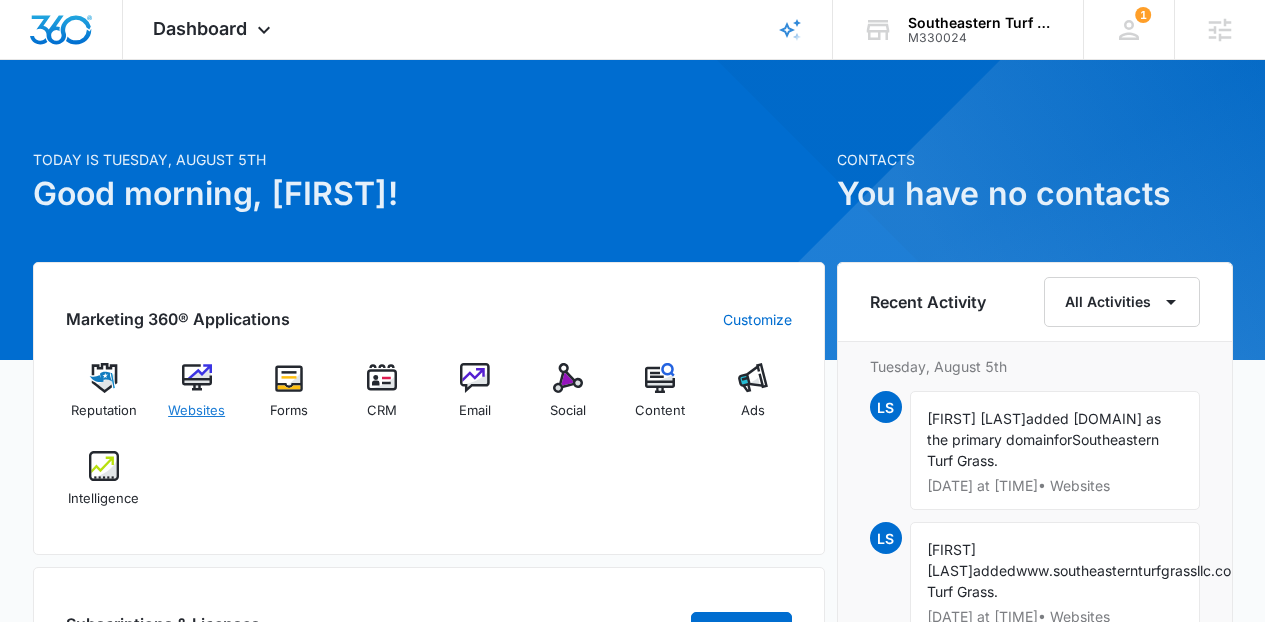 click at bounding box center (197, 378) 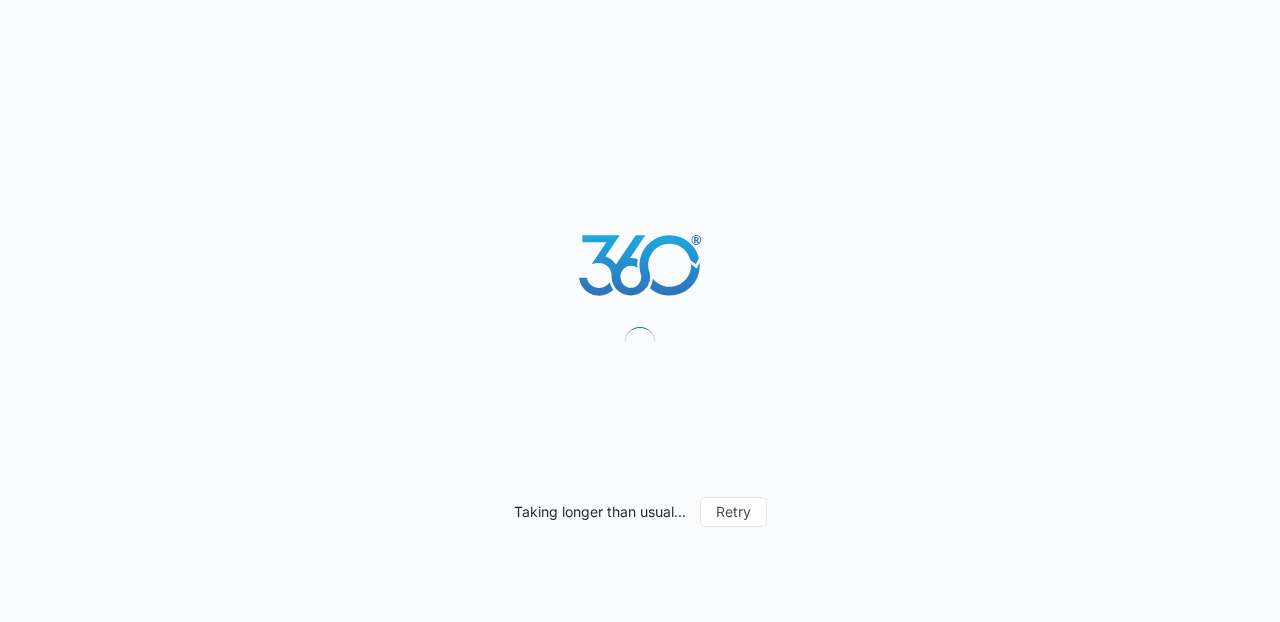 scroll, scrollTop: 0, scrollLeft: 0, axis: both 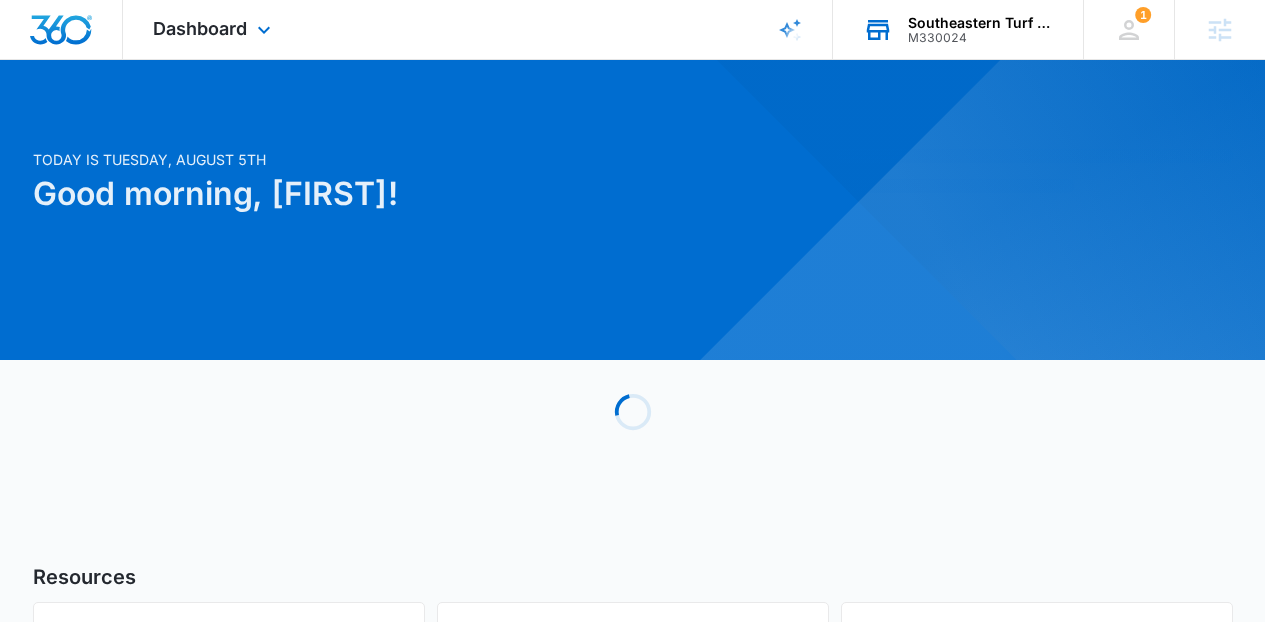 click on "Southeastern Turf Grass" at bounding box center (981, 23) 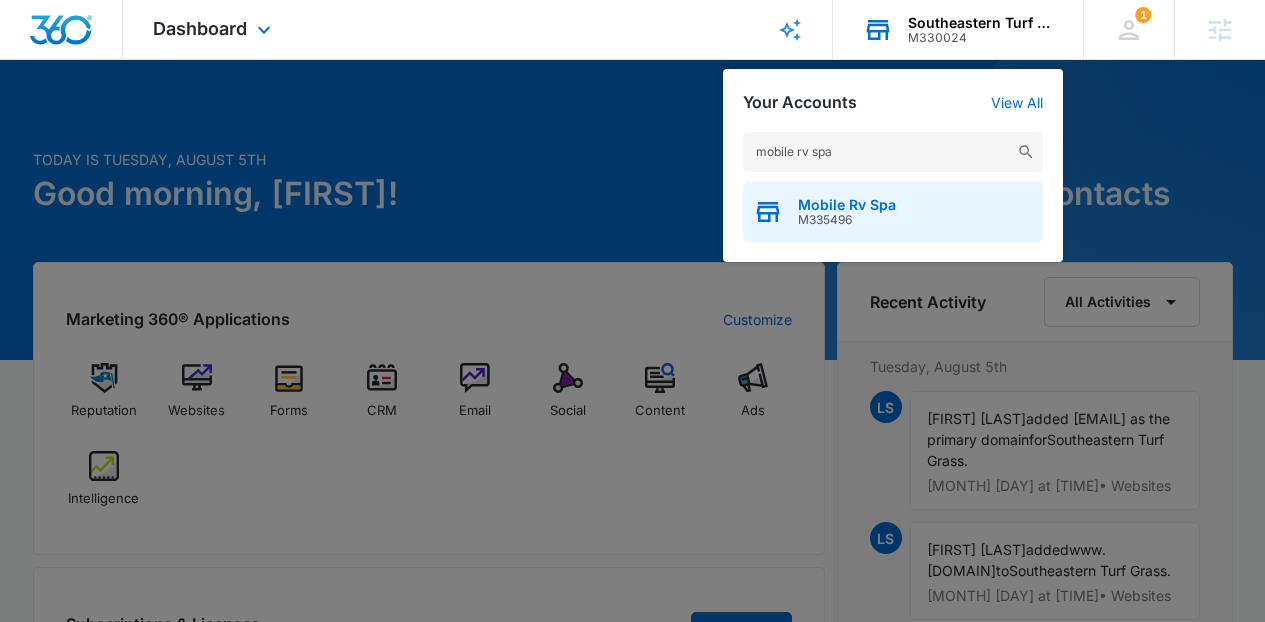 type on "mobile rv spa" 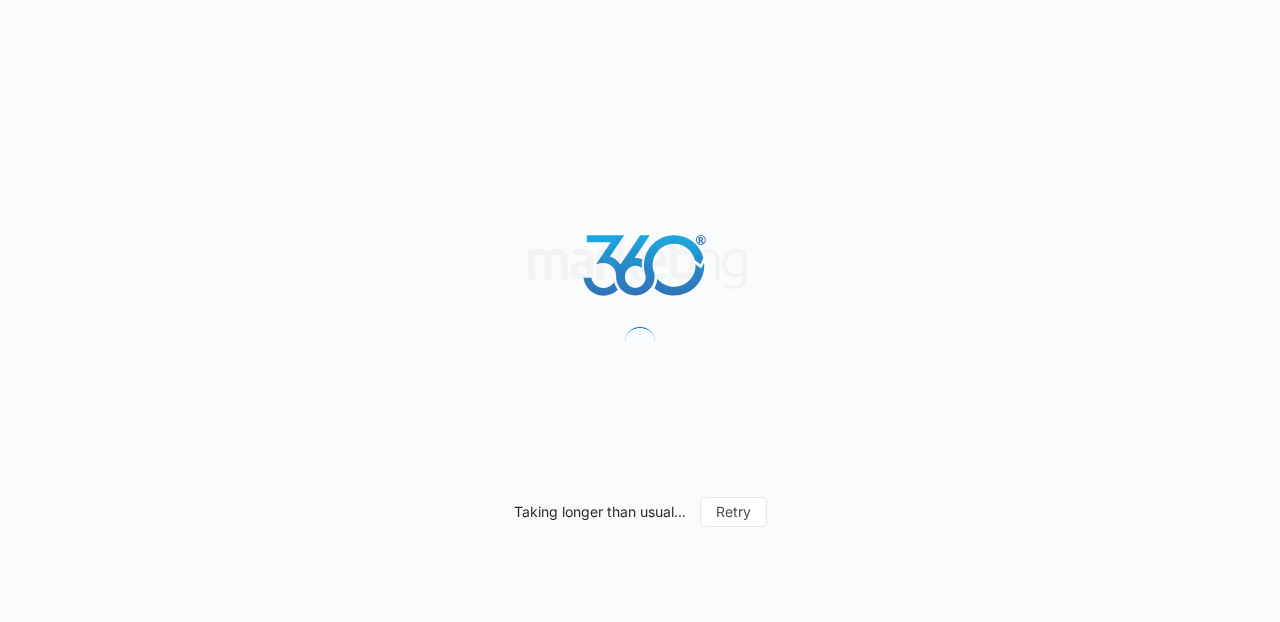 scroll, scrollTop: 0, scrollLeft: 0, axis: both 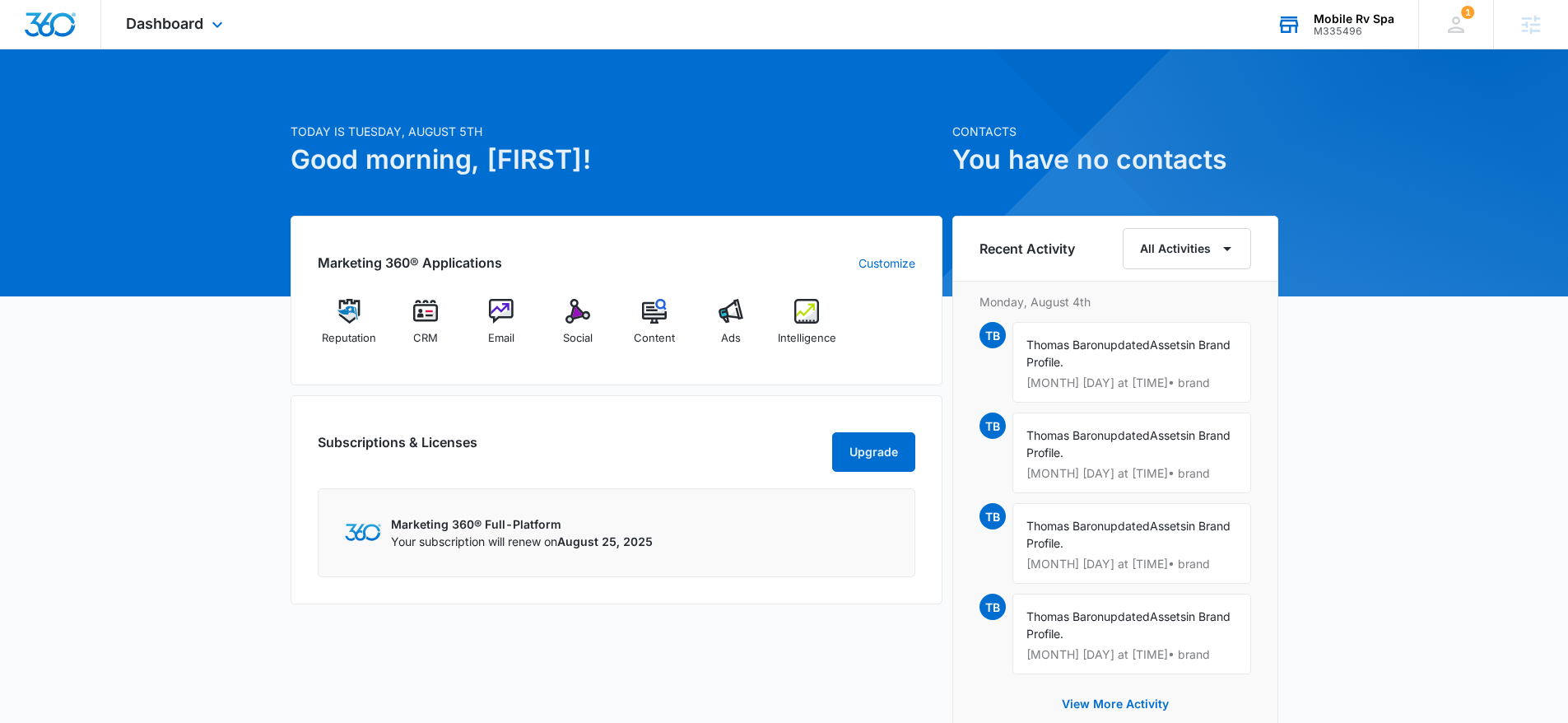 drag, startPoint x: 1300, startPoint y: 21, endPoint x: 1288, endPoint y: 23, distance: 12.165525 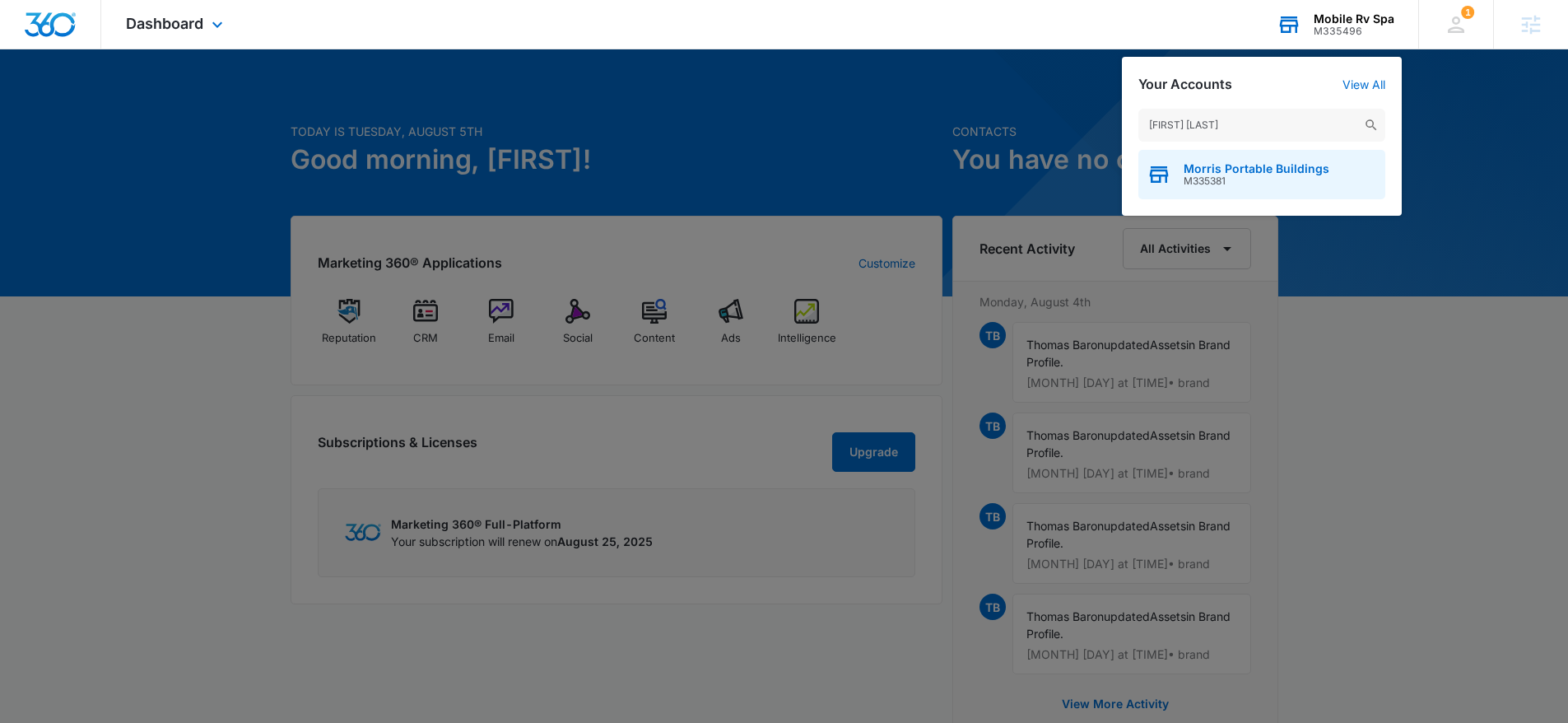 type on "morris portable" 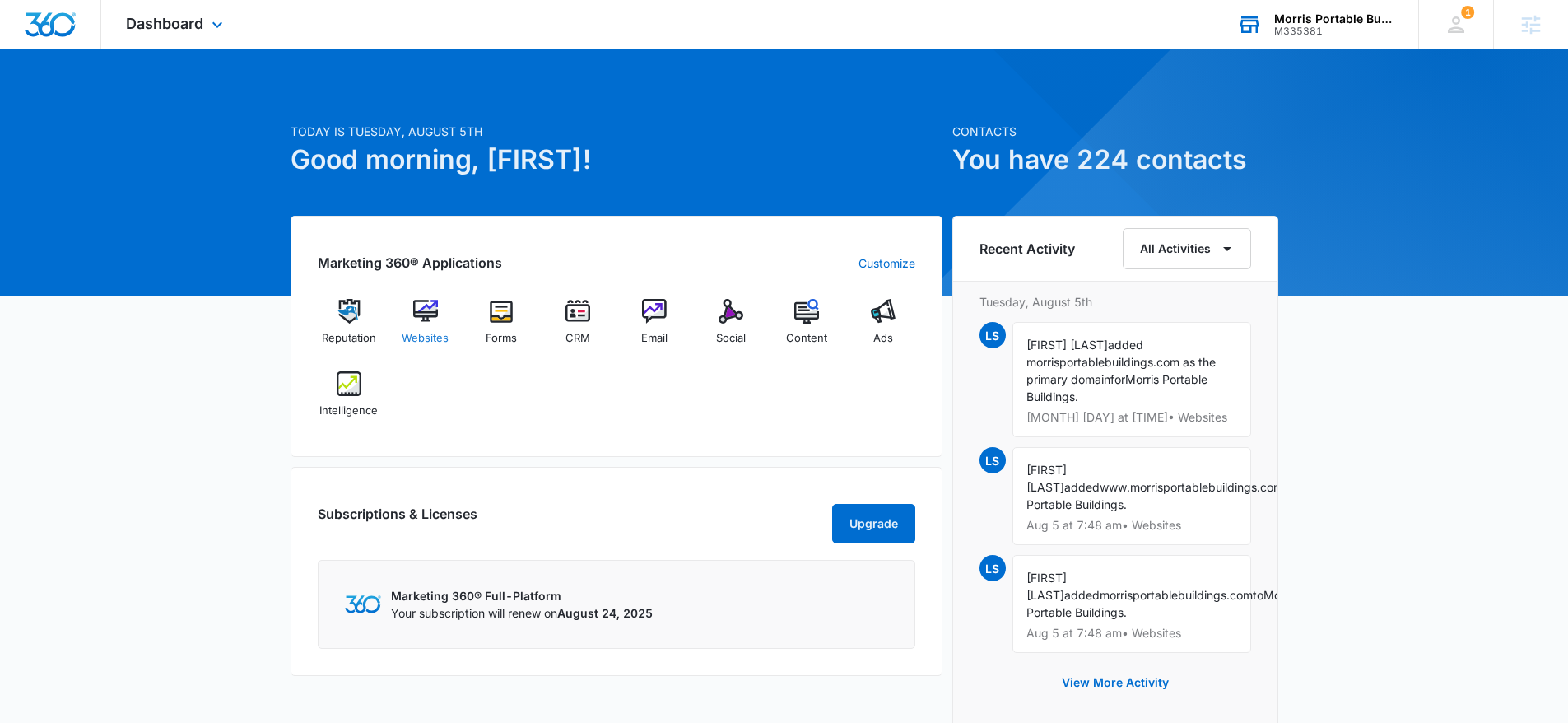 click on "Websites" at bounding box center [425, 338] 